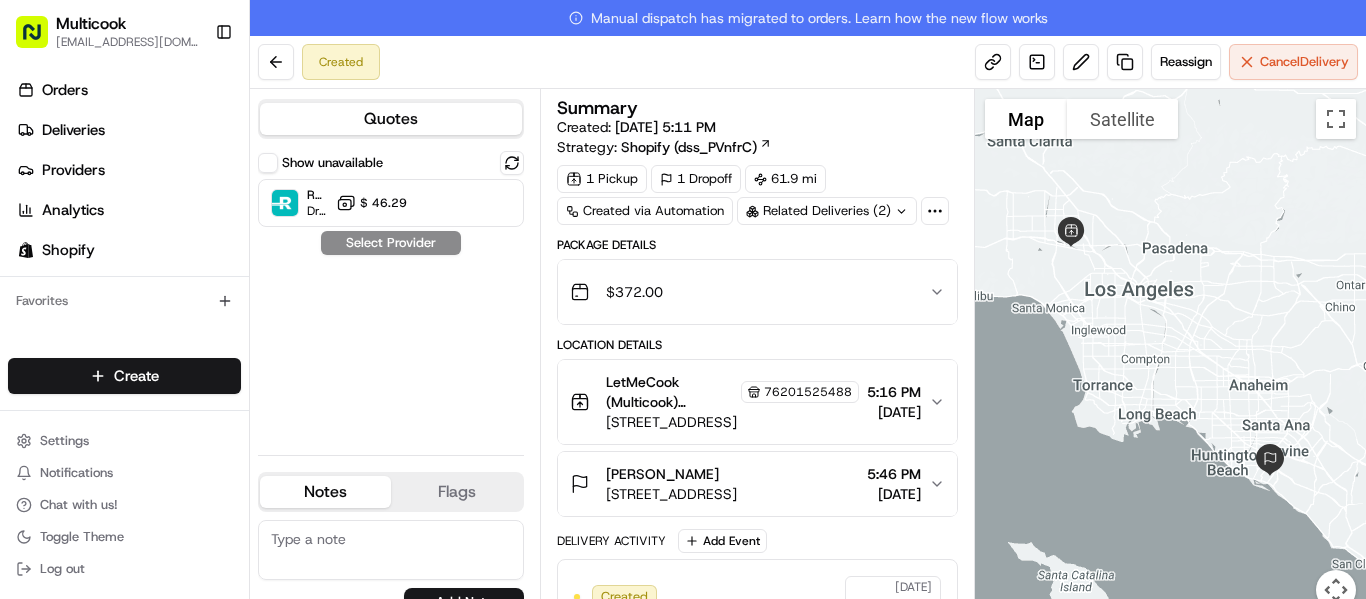 scroll, scrollTop: 0, scrollLeft: 0, axis: both 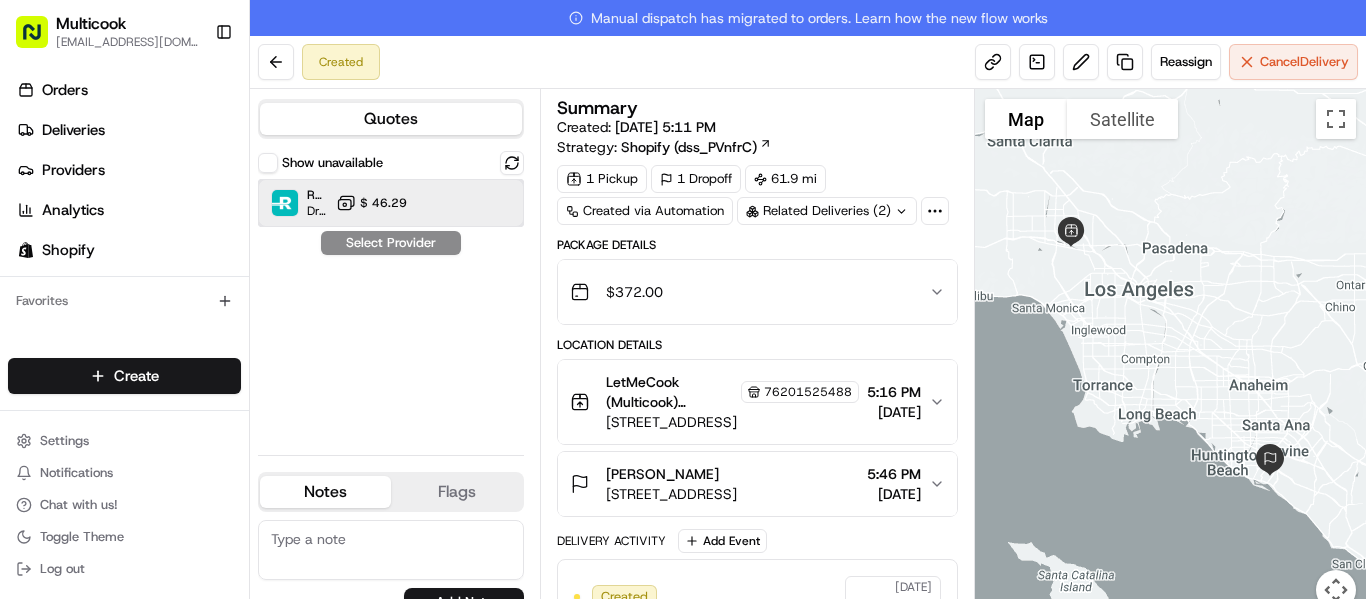 click on "Roadie (P2P) Dropoff ETA   - $   46.29" at bounding box center [391, 203] 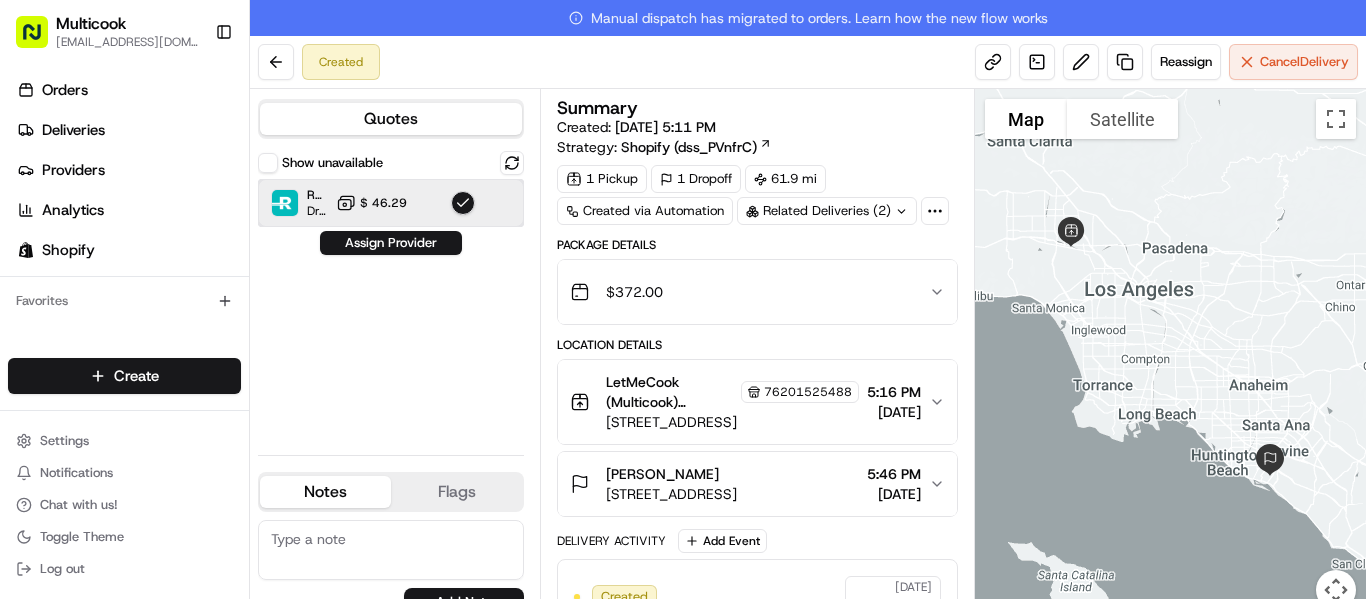 scroll, scrollTop: 0, scrollLeft: 0, axis: both 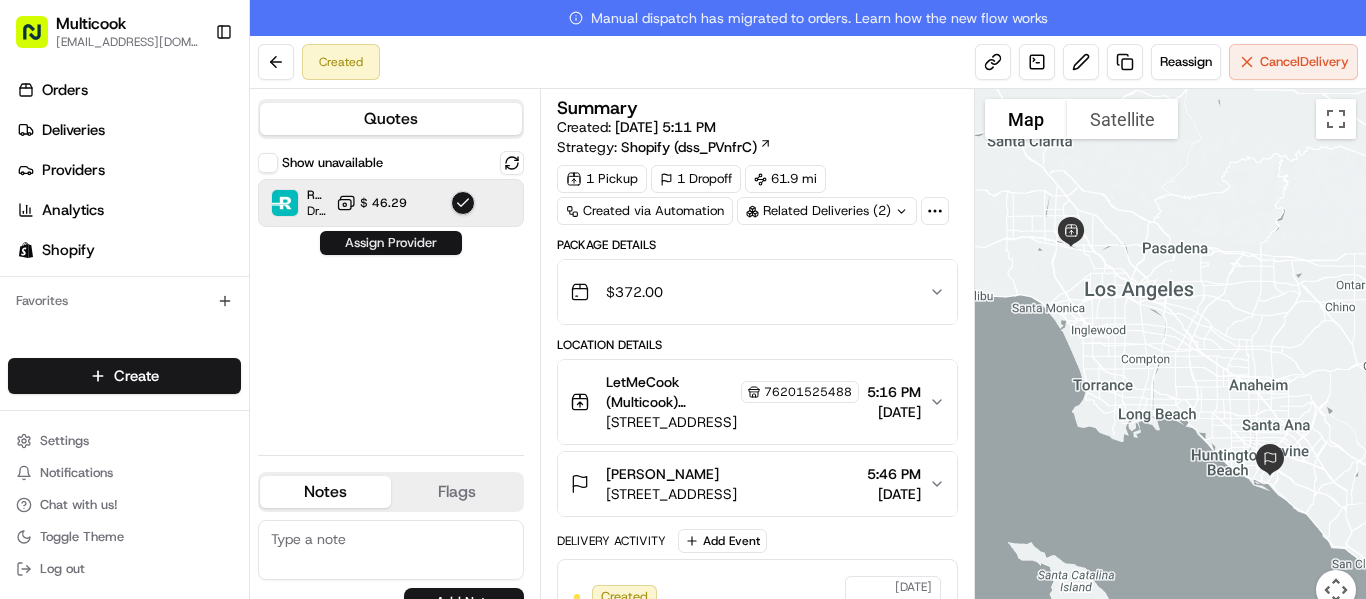 click on "Assign Provider" at bounding box center [391, 243] 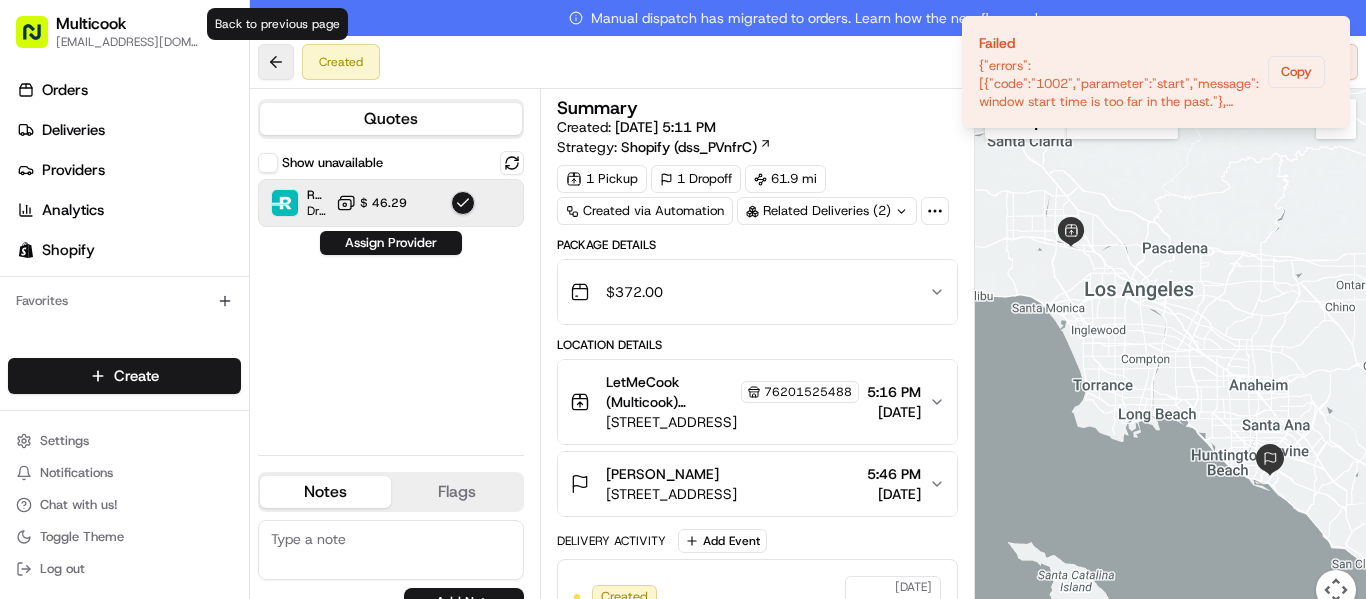 click at bounding box center (276, 62) 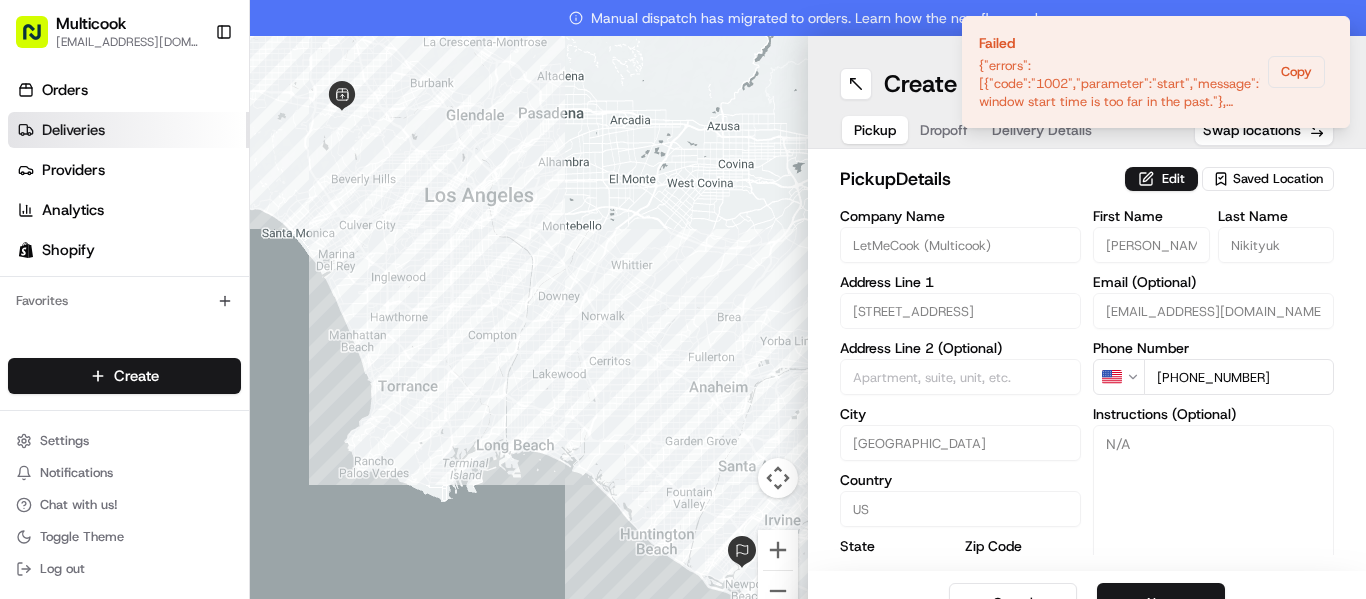 click on "Deliveries" at bounding box center [128, 130] 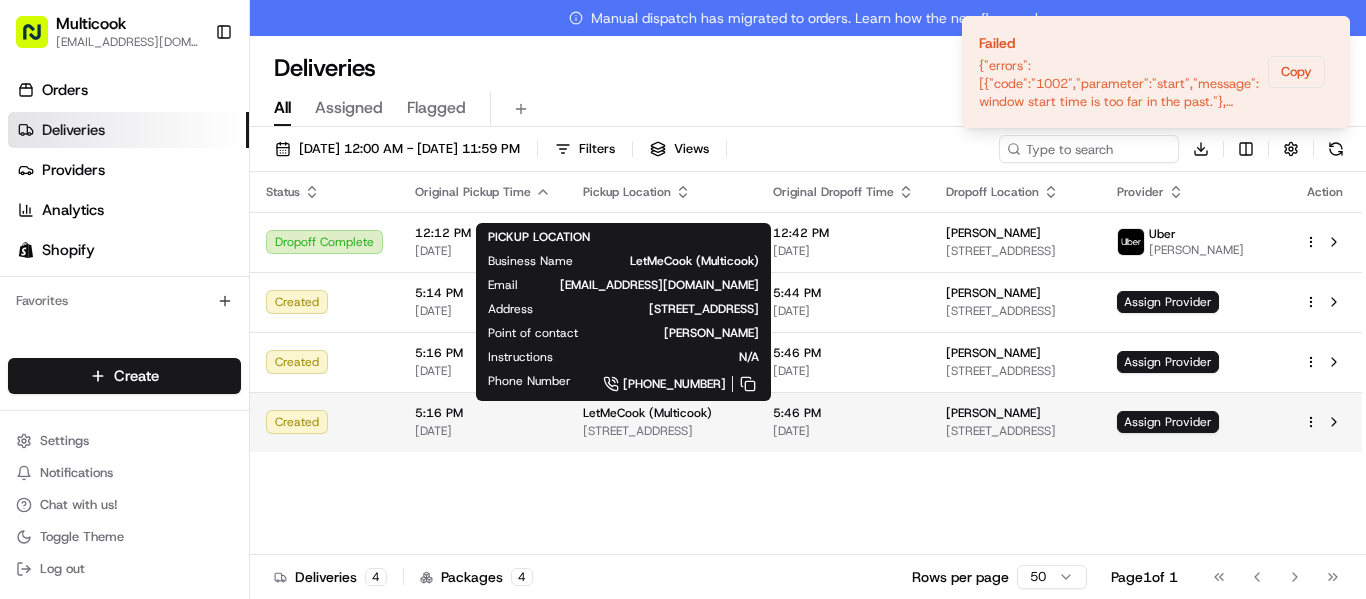 click on "[STREET_ADDRESS]" at bounding box center (662, 431) 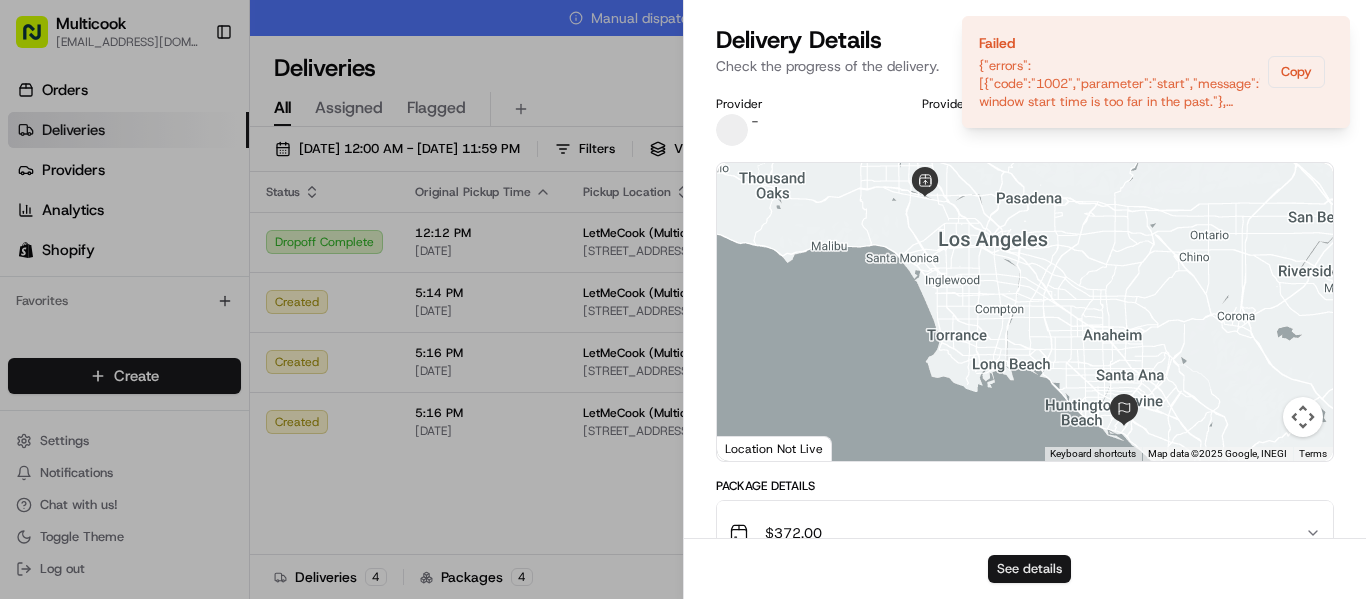 click on "See details" at bounding box center (1029, 569) 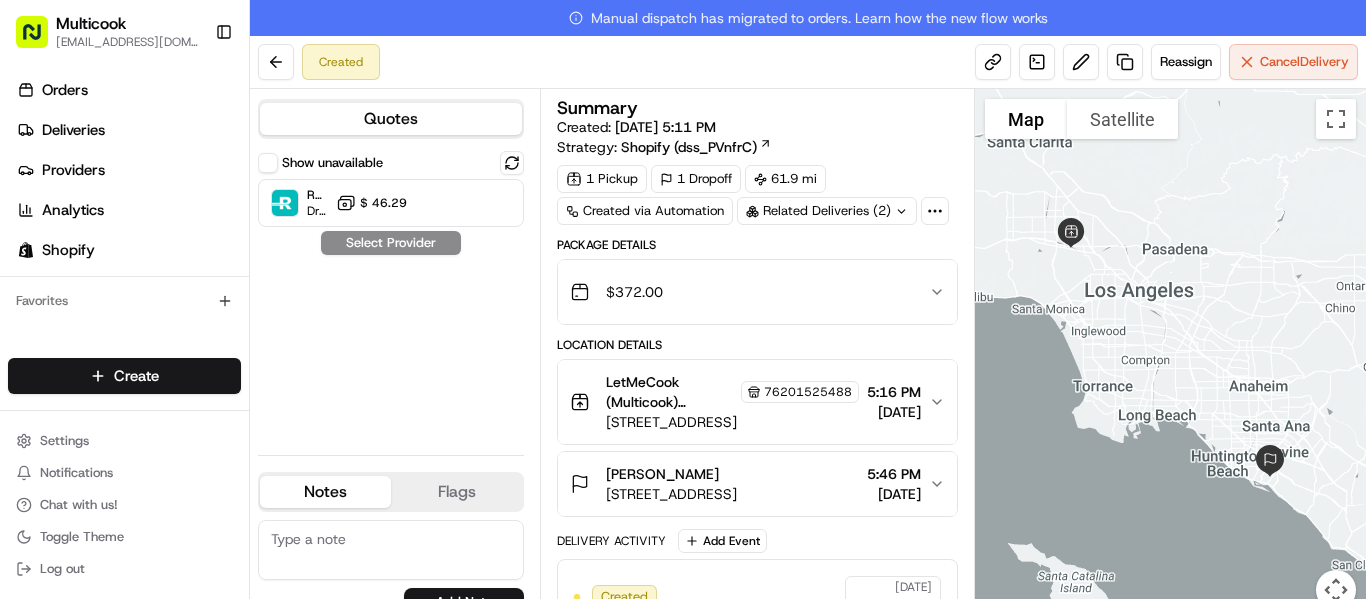 scroll, scrollTop: 0, scrollLeft: 0, axis: both 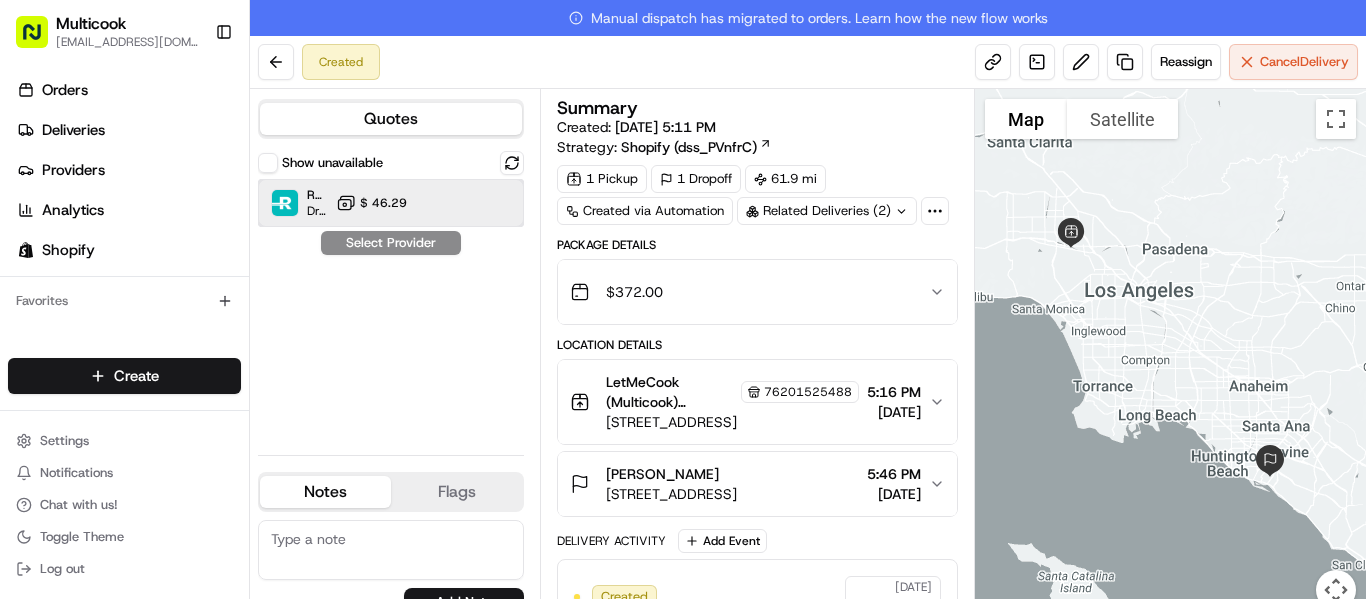 click on "Roadie (P2P) Dropoff ETA   - $   46.29" at bounding box center (391, 203) 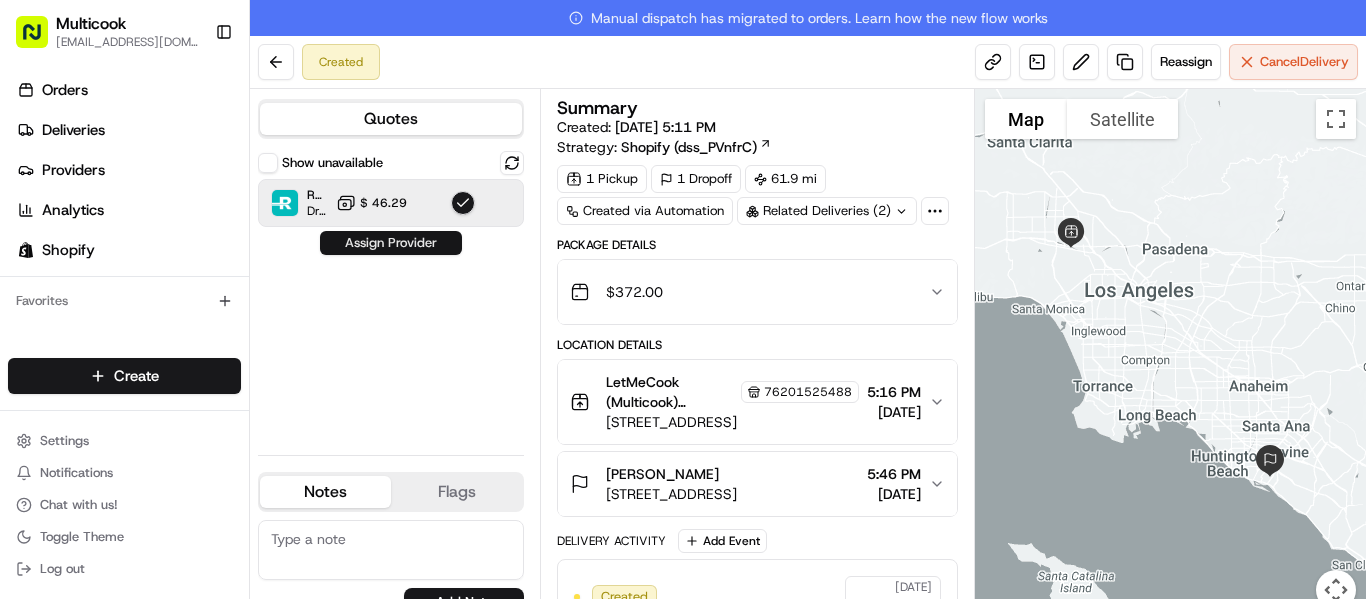 click on "Assign Provider" at bounding box center (391, 243) 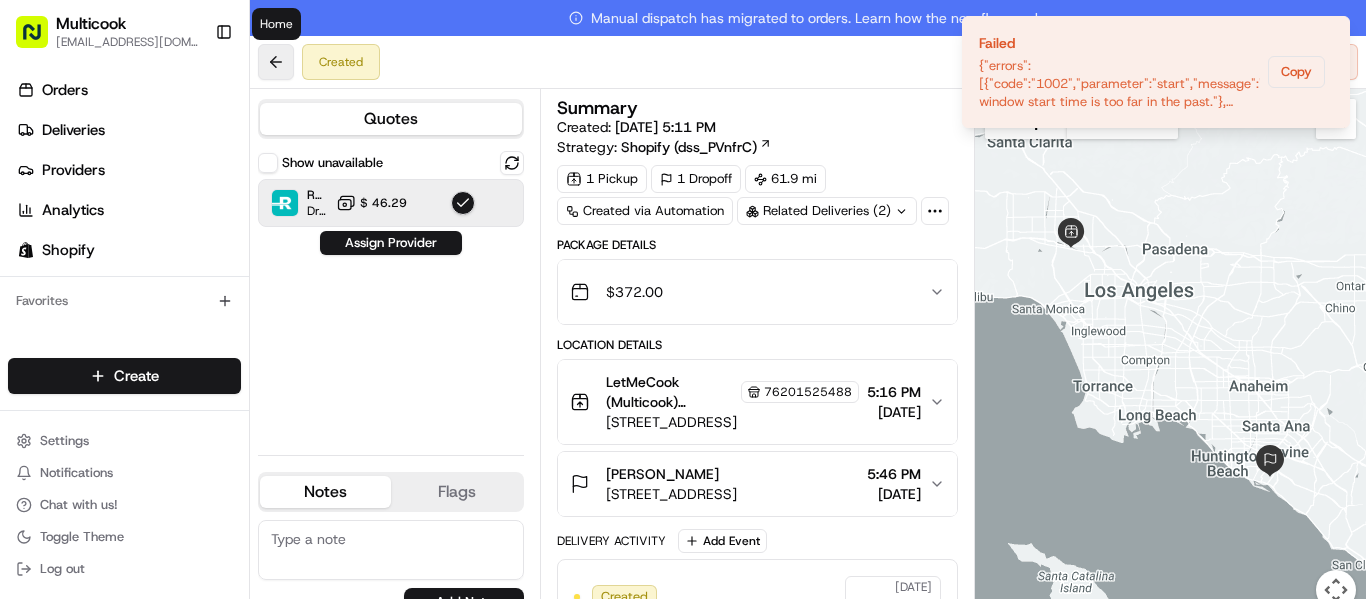 click at bounding box center [276, 62] 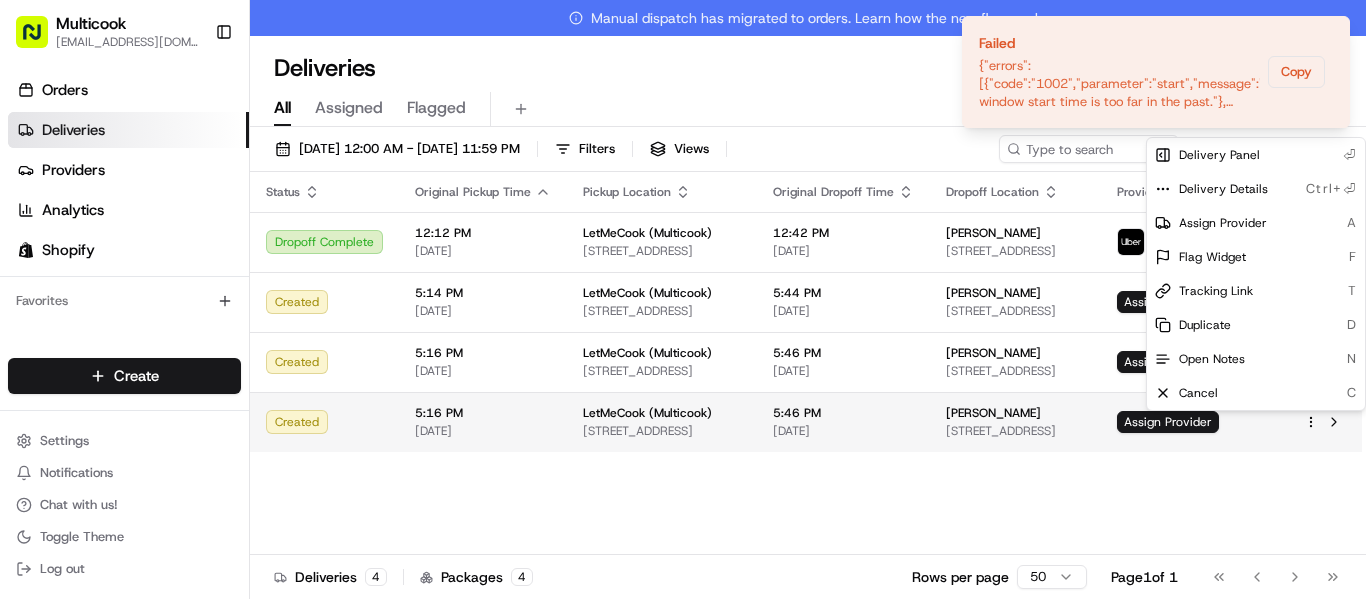 click on "Multicook info@multicook.la Toggle Sidebar Orders Deliveries Providers Analytics Shopify Favorites Main Menu Members & Organization Organization Users Roles Preferences Customization Tracking Orchestration Automations Dispatch Strategy Locations Pickup Locations Dropoff Locations Billing Billing Refund Requests Integrations Notification Triggers Webhooks API Keys Request Logs Create Settings Notifications Chat with us! Toggle Theme Log out  Manual dispatch has migrated to orders. Learn how the new flow works Deliveries All times are displayed using  PDT  timezone All Assigned Flagged 07/15/2025 12:00 AM - 07/15/2025 11:59 PM Filters Views Download Status Original Pickup Time Pickup Location Original Dropoff Time Dropoff Location Provider Action Dropoff Complete 12:12 PM 07/15/2025 LetMeCook (Multicook) 4364 Woodman Ave, Los Angeles, CA 91423, US 12:42 PM 07/15/2025 Svetlana Rybalnik 1539 Alexandria Ave #210, Los Angeles, CA 90027, USA Uber DAVISHIA T. Created 5:14 PM 07/15/2025 5:44 PM Created" at bounding box center (683, 299) 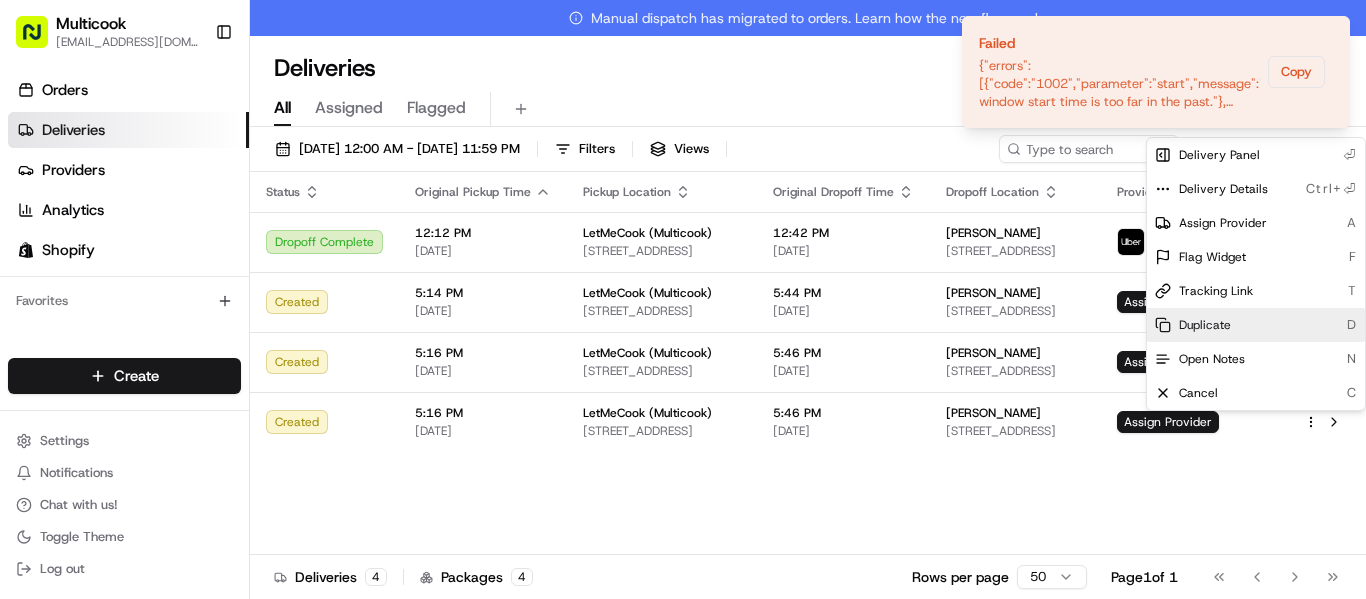 click on "Duplicate" at bounding box center (1205, 325) 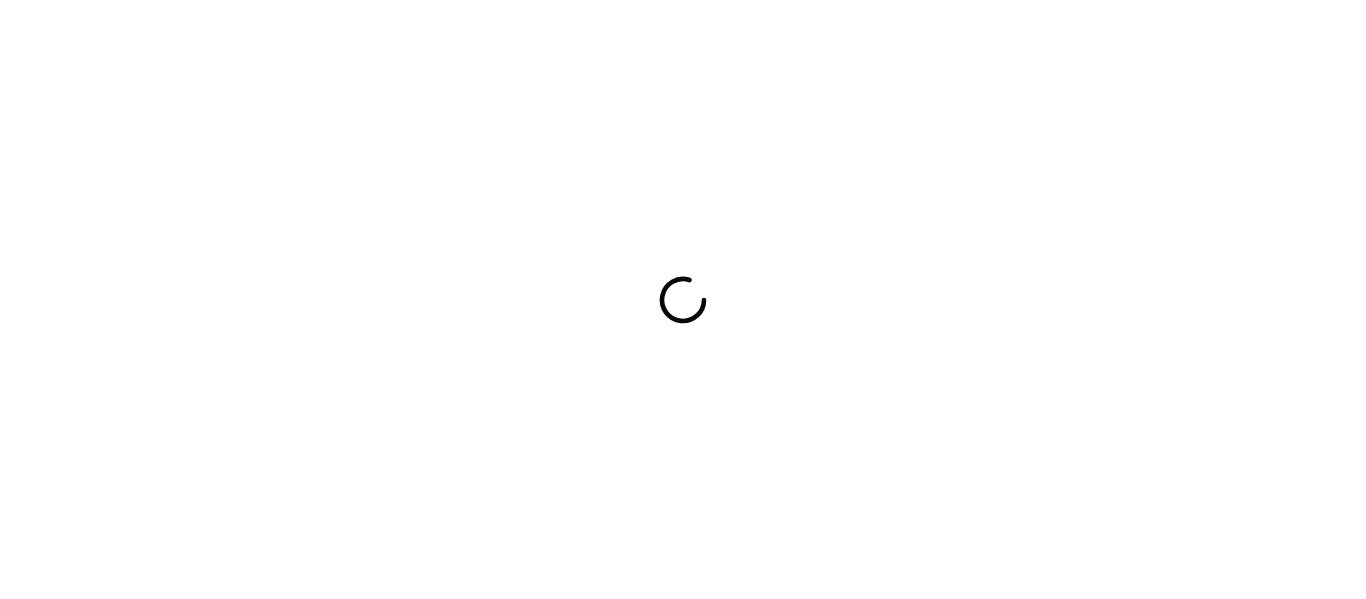 scroll, scrollTop: 0, scrollLeft: 0, axis: both 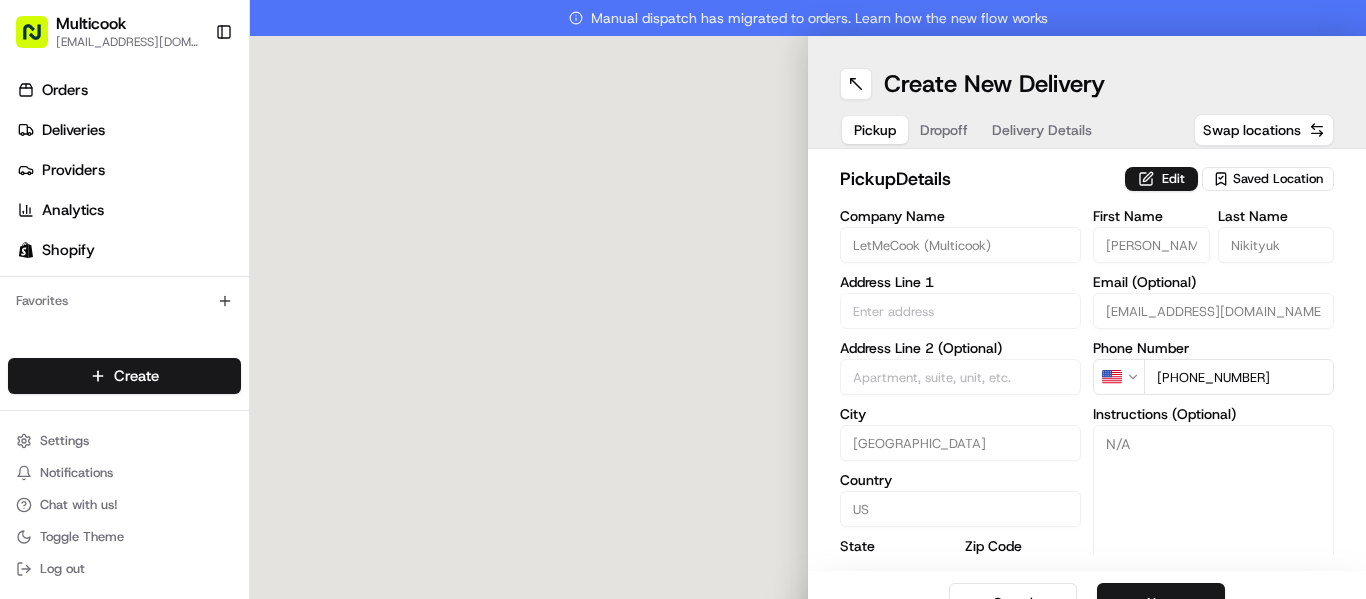 type on "[STREET_ADDRESS]" 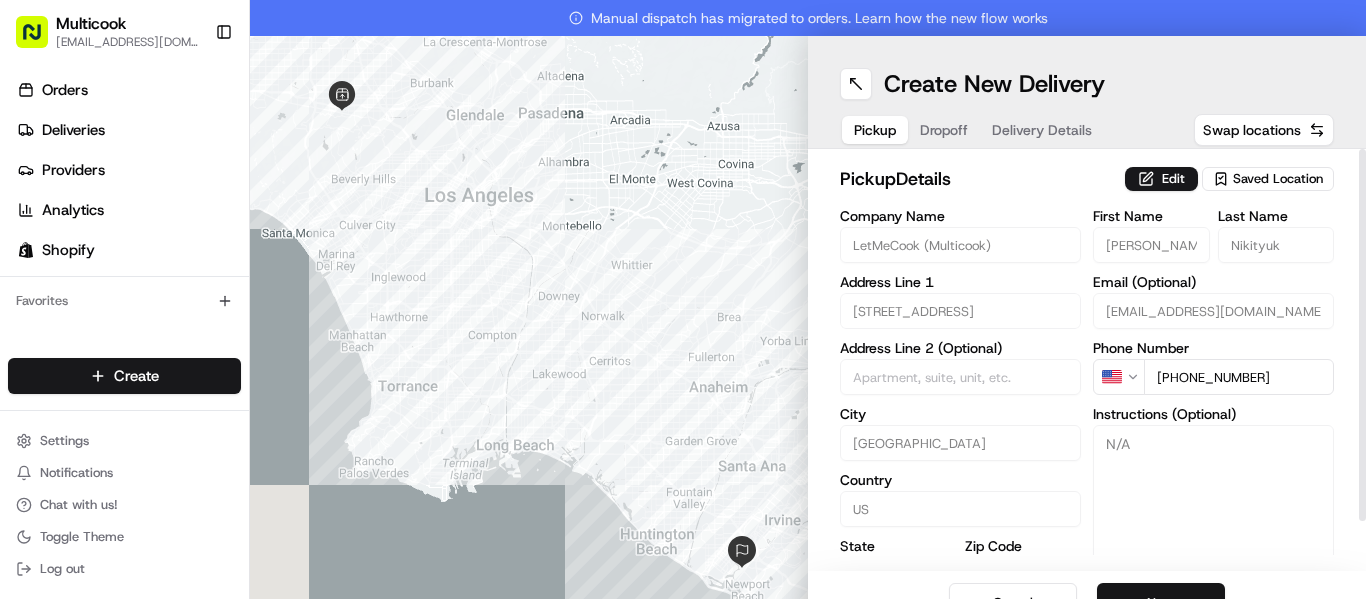 scroll, scrollTop: 0, scrollLeft: 0, axis: both 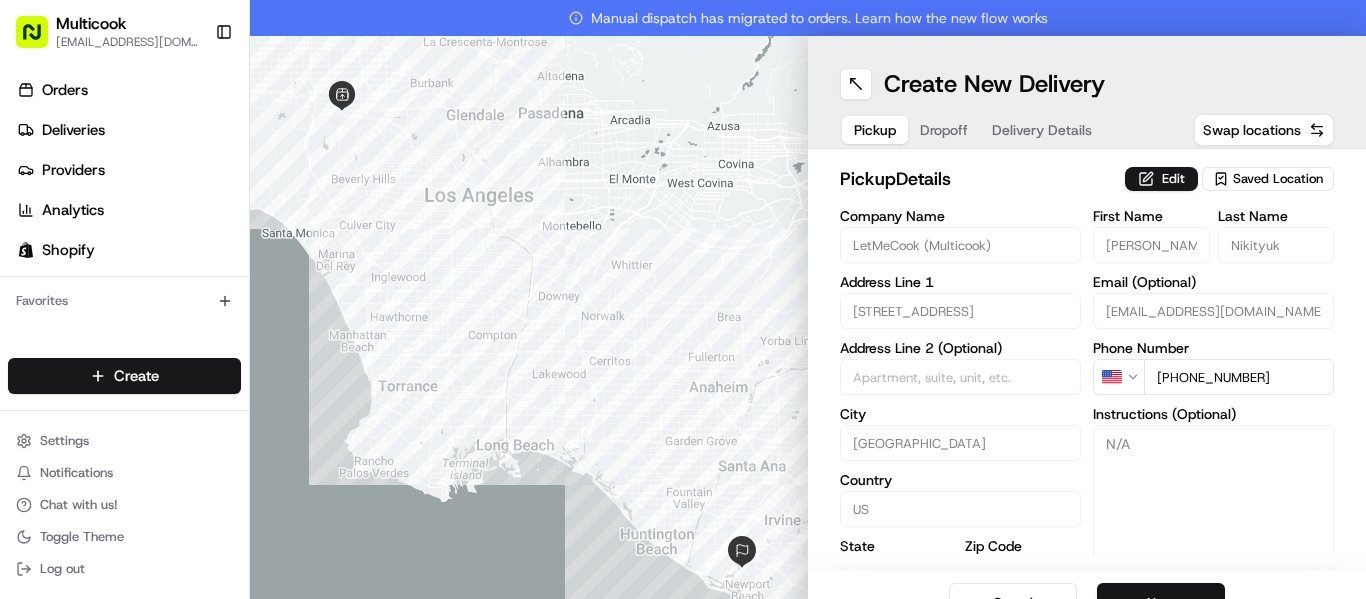 click on "Next" at bounding box center [1161, 603] 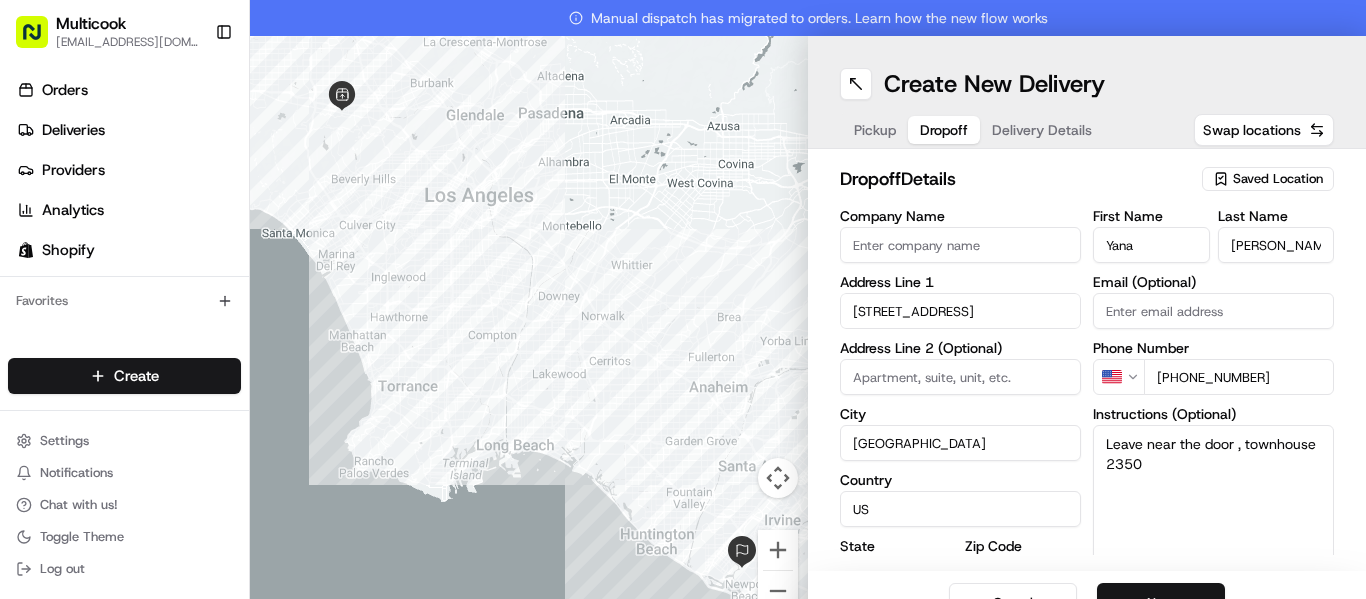 click on "Next" at bounding box center [1161, 603] 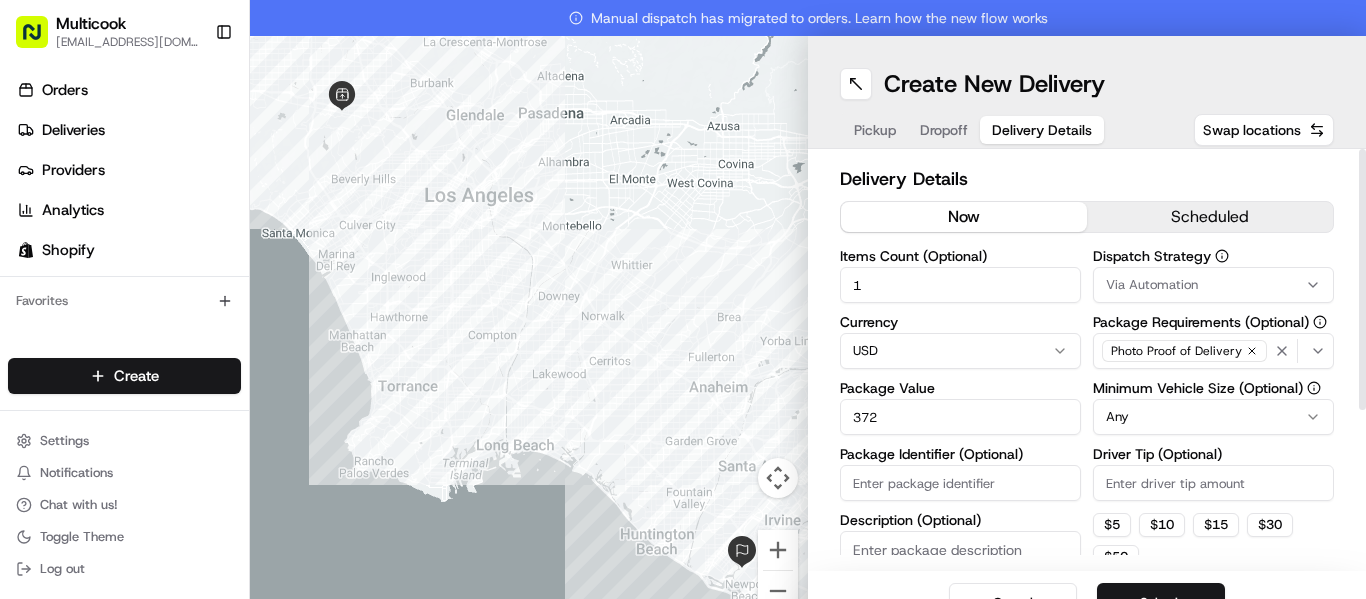 drag, startPoint x: 895, startPoint y: 269, endPoint x: 828, endPoint y: 276, distance: 67.36468 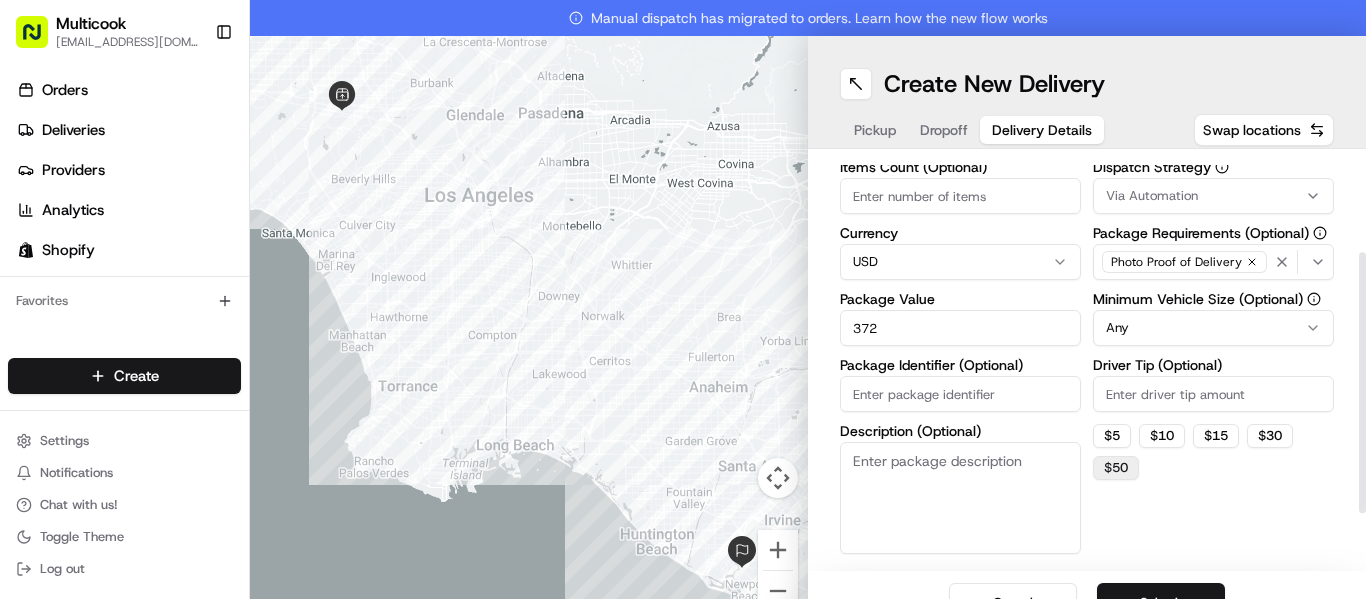 scroll, scrollTop: 200, scrollLeft: 0, axis: vertical 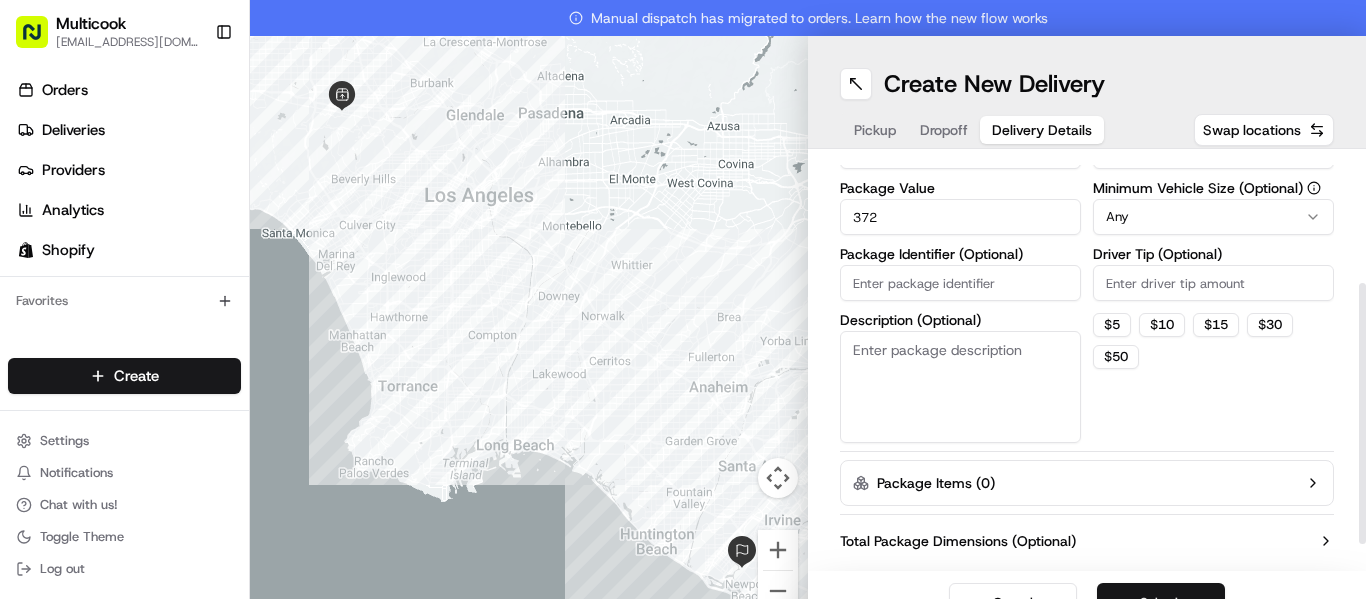 type 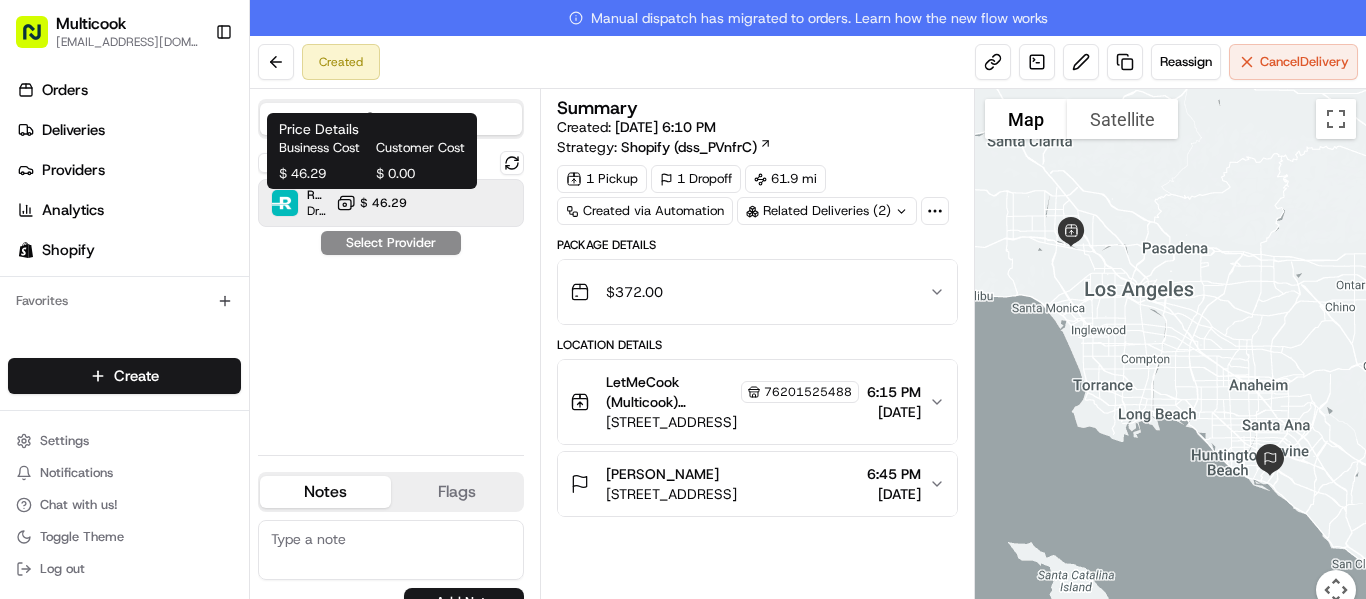 click on "$   46.29" at bounding box center (383, 203) 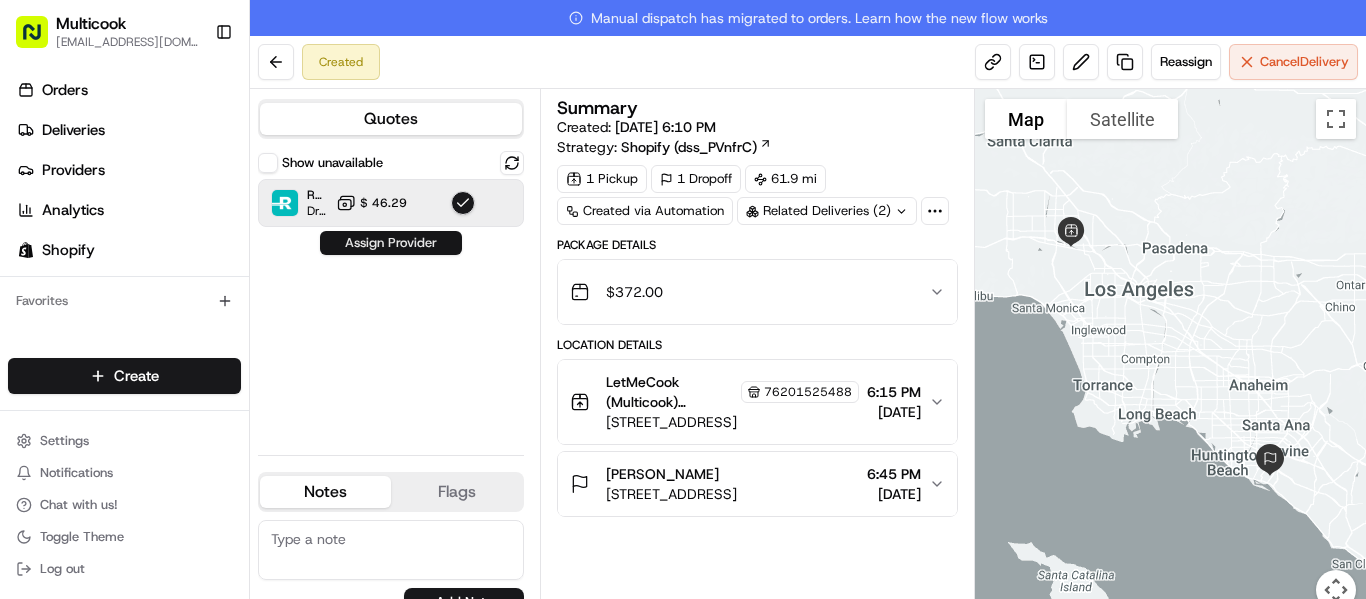 click on "Assign Provider" at bounding box center (391, 243) 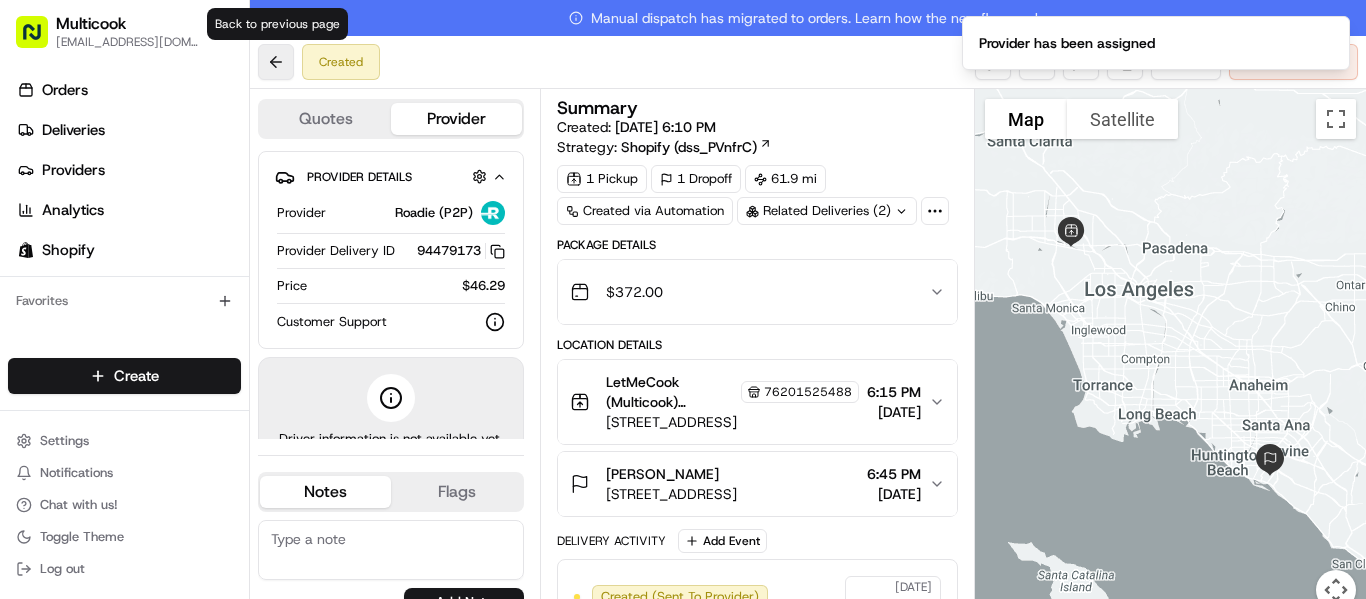 click at bounding box center [276, 62] 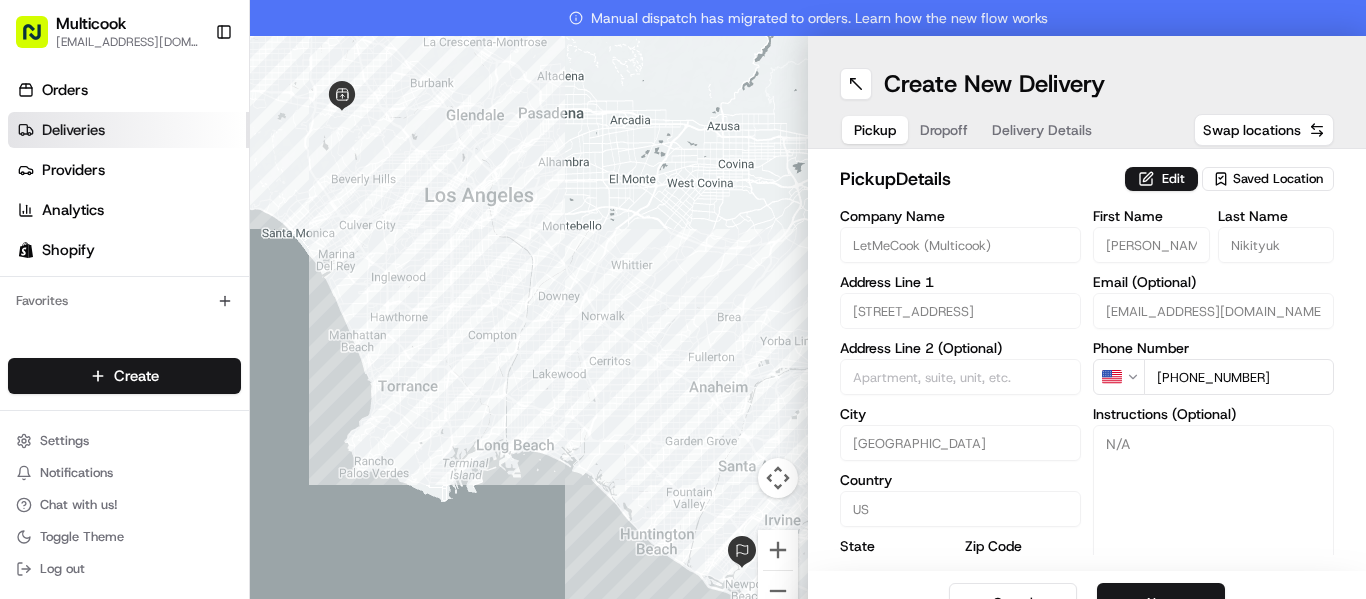 click on "Deliveries" at bounding box center (128, 130) 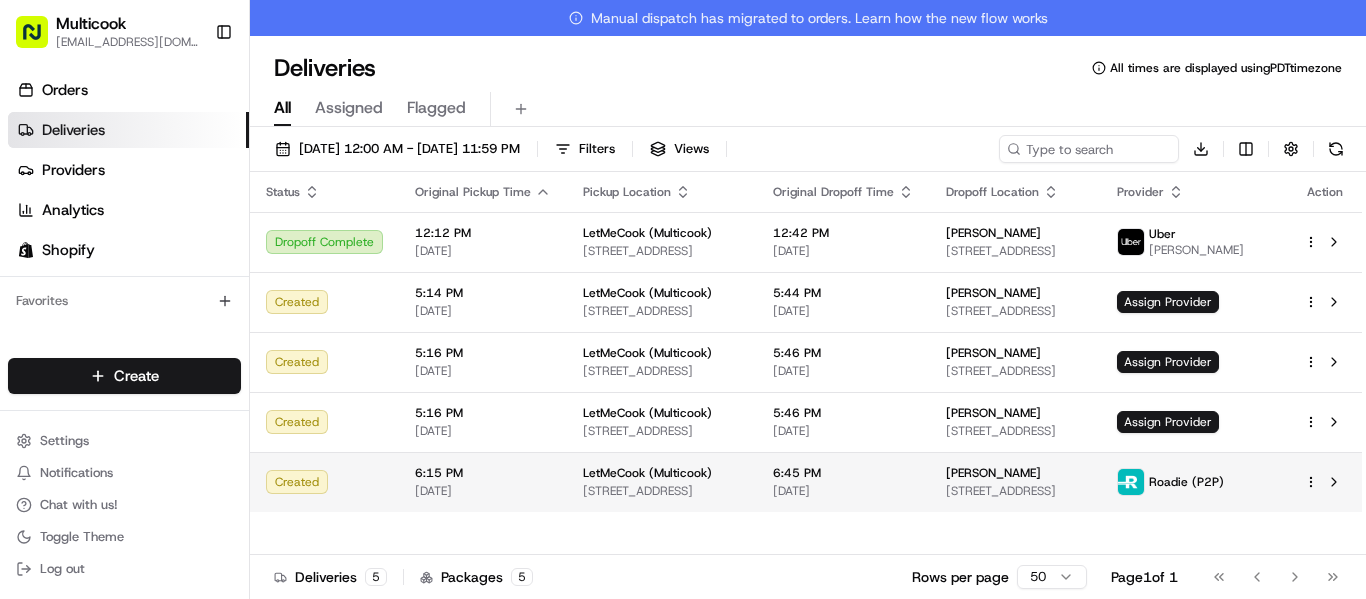click on "Yana Timoshynova 2350 Park Newport, Newport Beach, CA 92660, USA" at bounding box center [1015, 482] 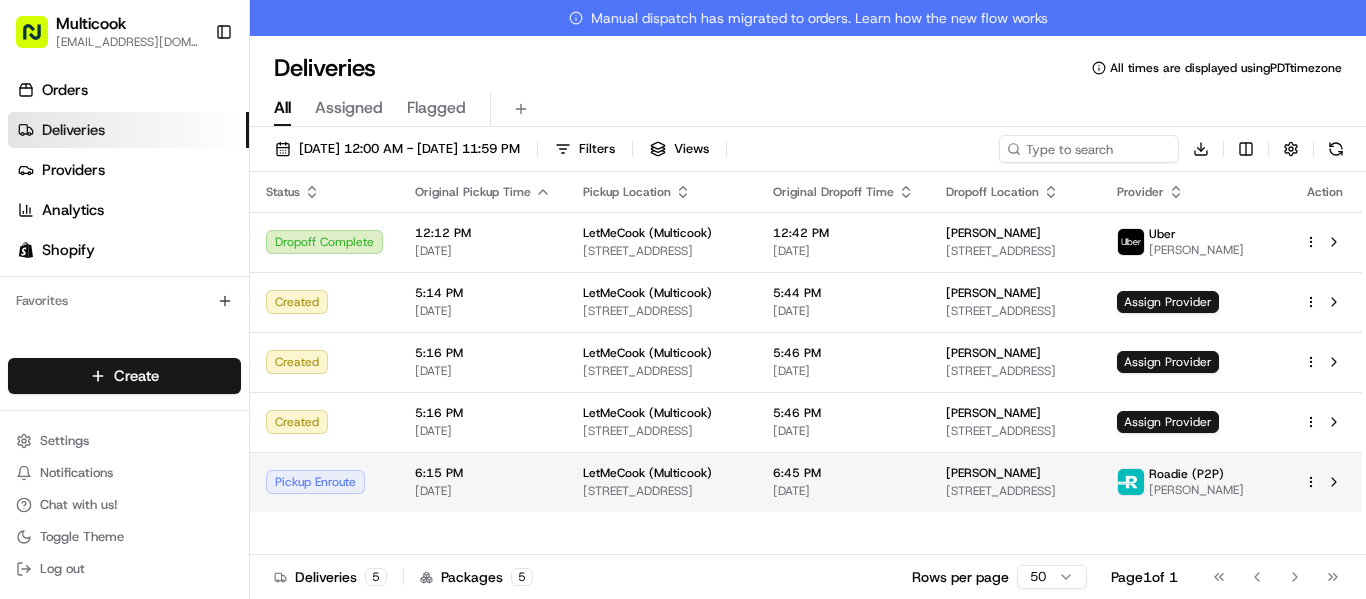scroll, scrollTop: 0, scrollLeft: 0, axis: both 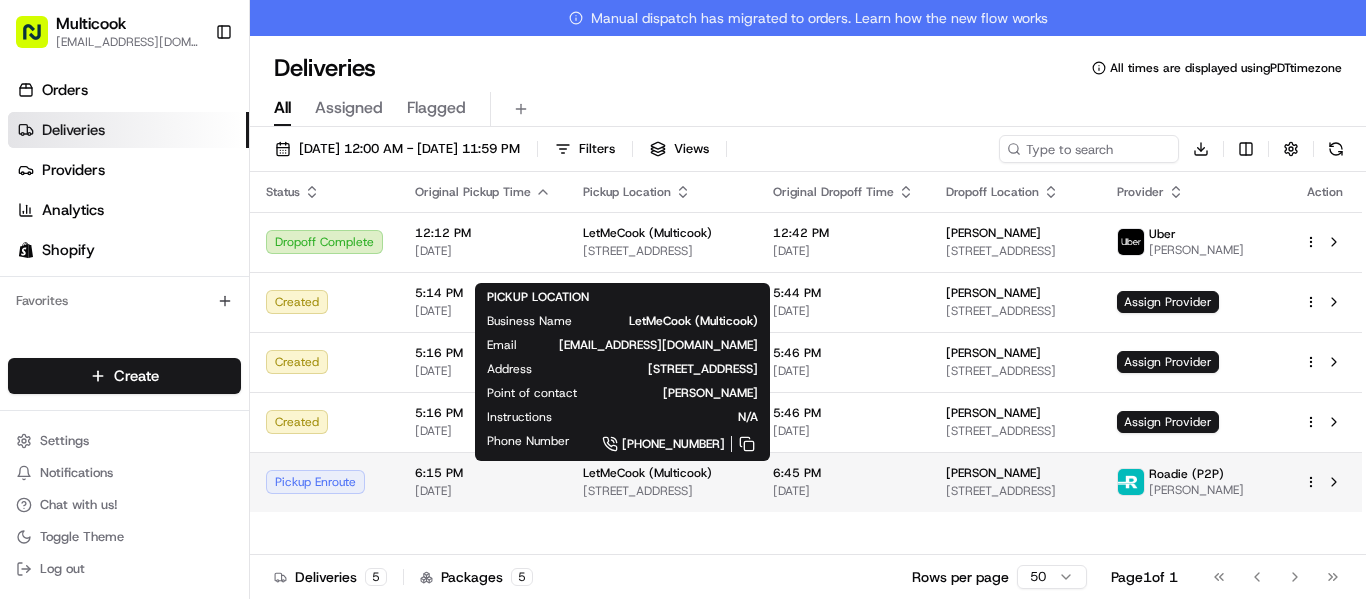 click on "[STREET_ADDRESS]" at bounding box center [662, 491] 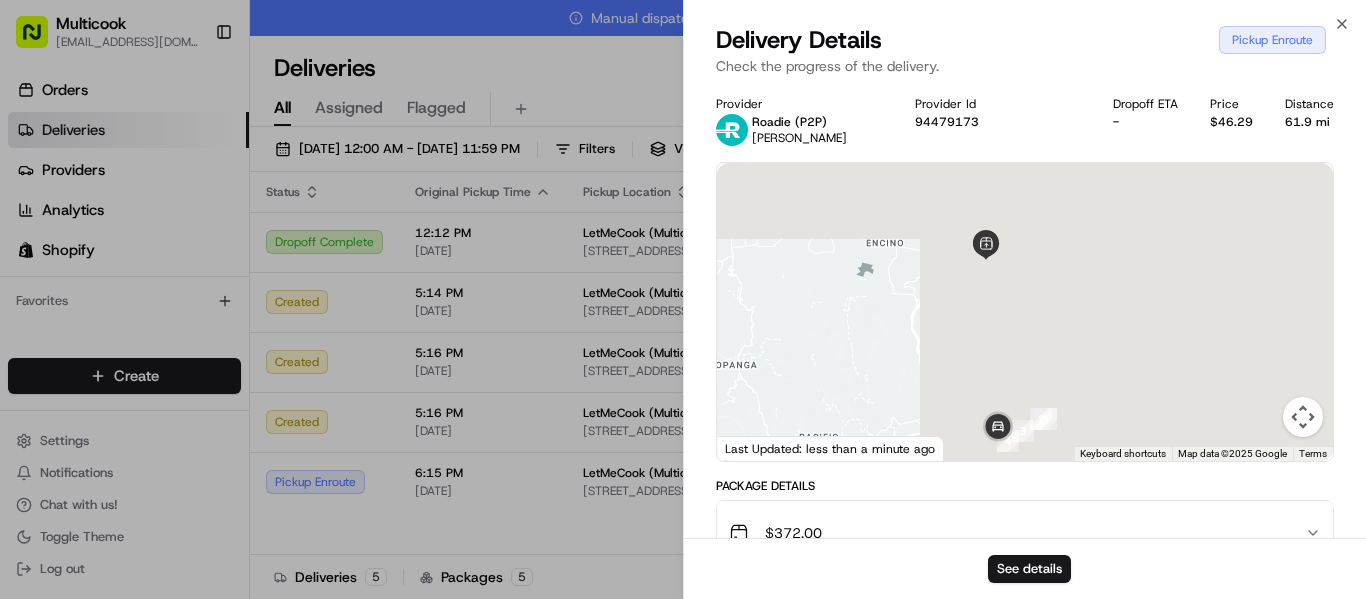 drag, startPoint x: 1002, startPoint y: 258, endPoint x: 942, endPoint y: 586, distance: 333.44266 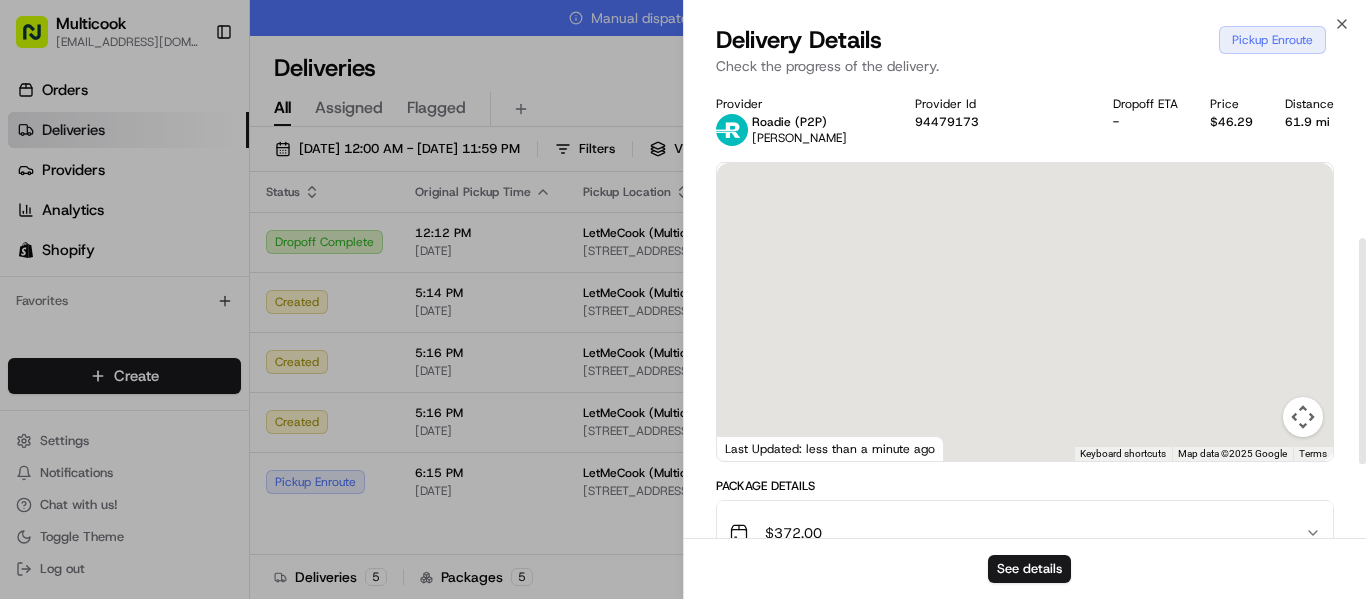 scroll, scrollTop: 310, scrollLeft: 0, axis: vertical 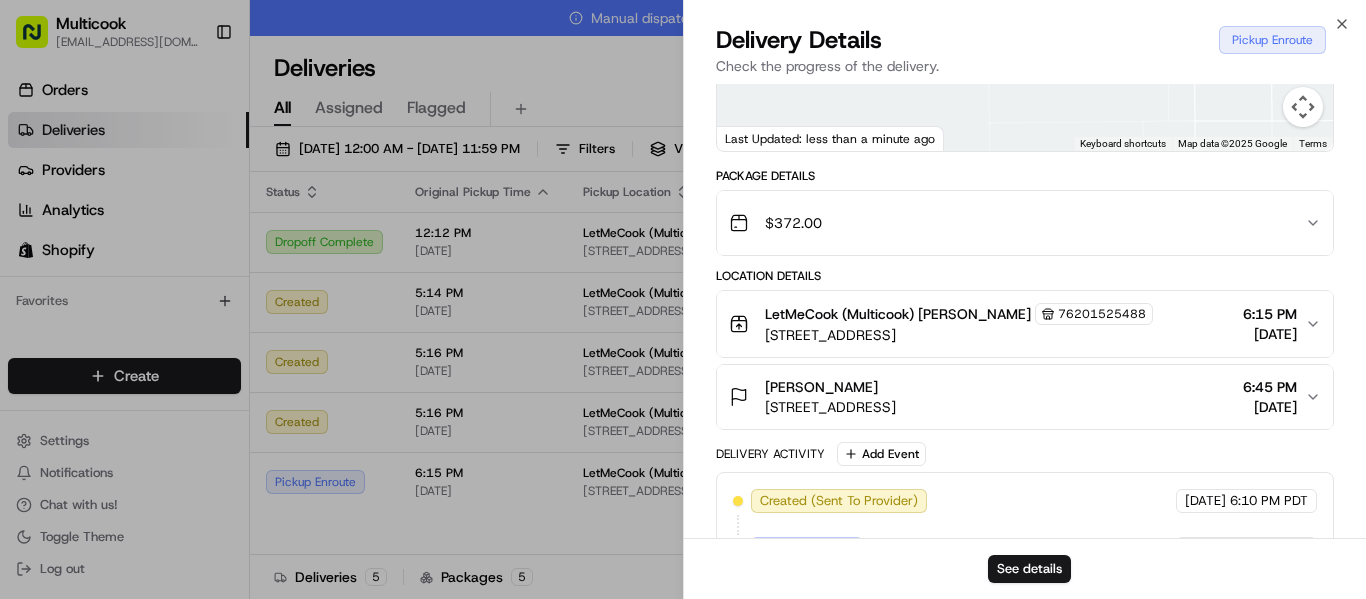 click at bounding box center (1025, 2) 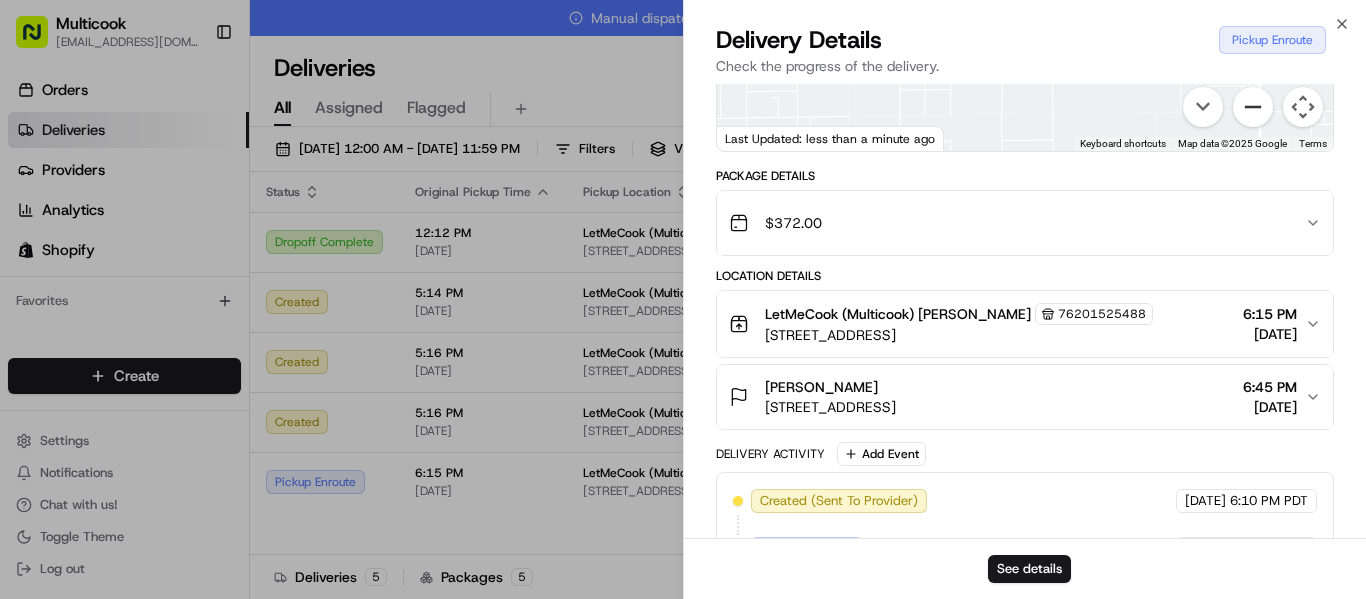 click at bounding box center [1253, 107] 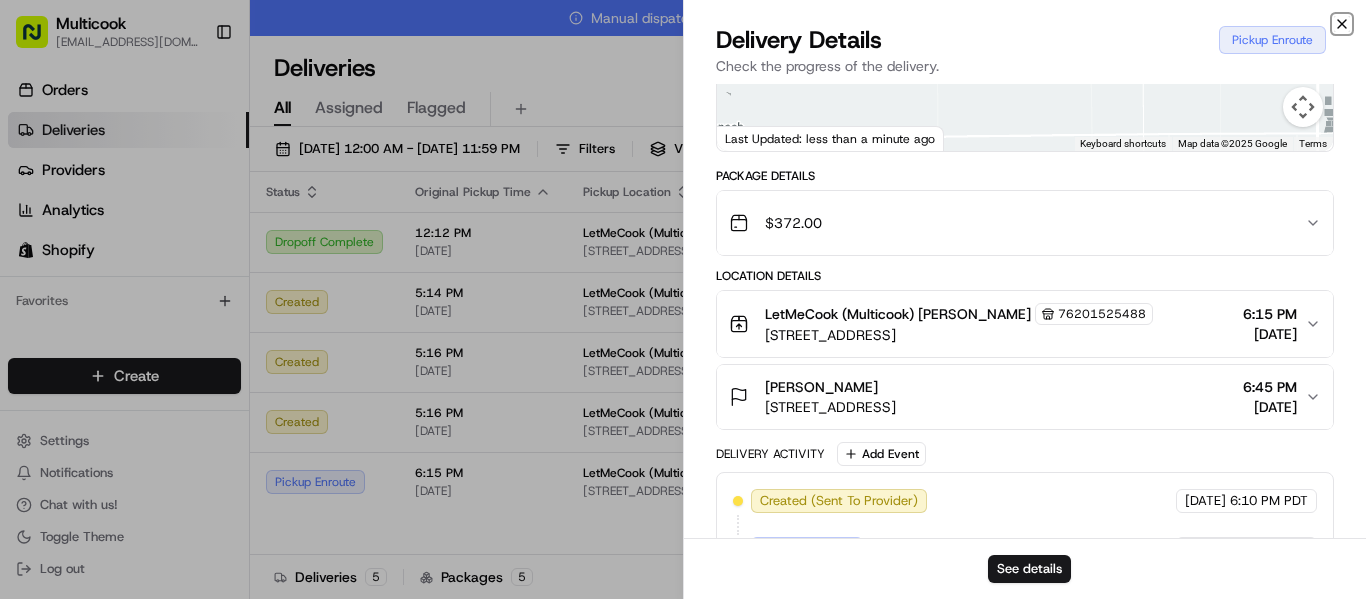 click 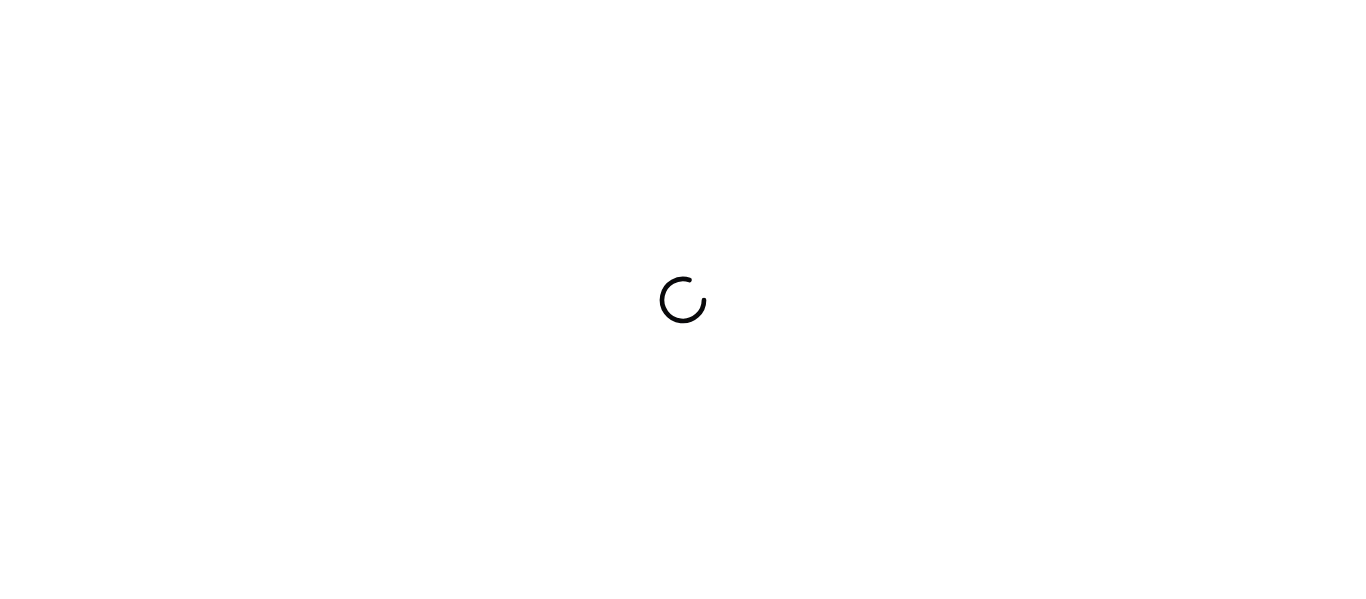 scroll, scrollTop: 0, scrollLeft: 0, axis: both 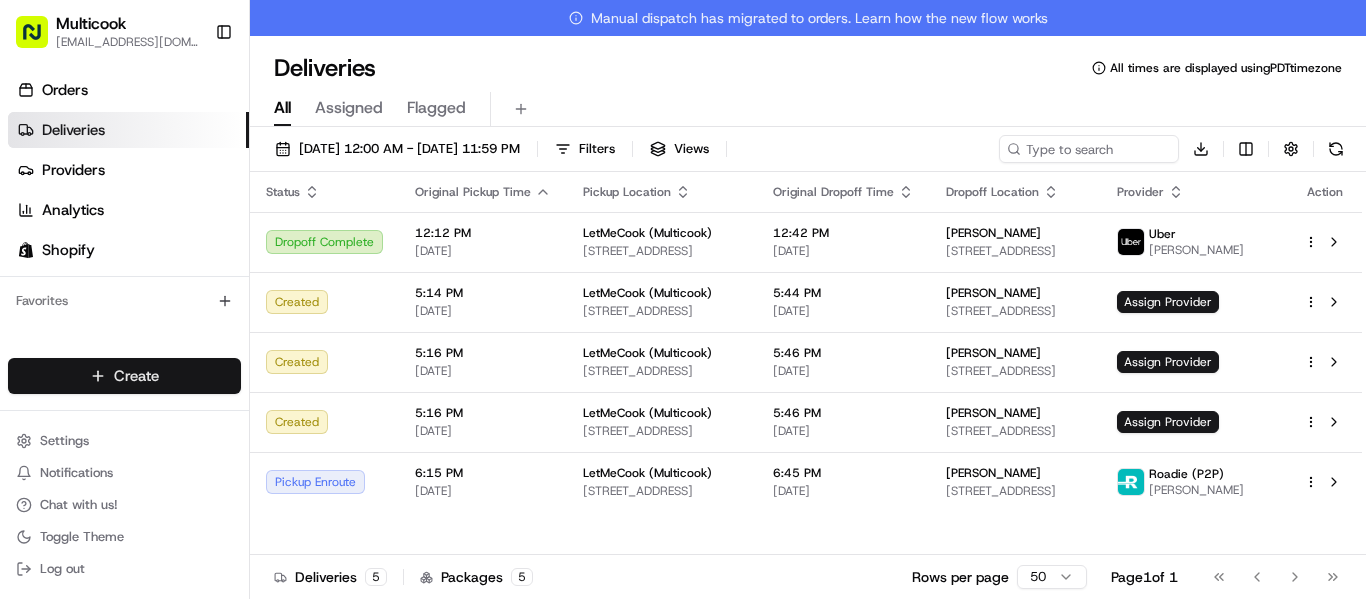 click on "Multicook [EMAIL_ADDRESS][DOMAIN_NAME] Toggle Sidebar Orders Deliveries Providers Analytics Shopify Favorites Main Menu Members & Organization Organization Users Roles Preferences Customization Tracking Orchestration Automations Dispatch Strategy Locations Pickup Locations Dropoff Locations Billing Billing Refund Requests Integrations Notification Triggers Webhooks API Keys Request Logs Create Settings Notifications Chat with us! Toggle Theme Log out  Manual dispatch has migrated to orders. Learn how the new flow works Deliveries All times are displayed using  PDT  timezone All Assigned Flagged [DATE] 12:00 AM - [DATE] 11:59 PM Filters Views Download Status Original Pickup Time Pickup Location Original Dropoff Time Dropoff Location Provider Action Dropoff Complete 12:12 PM [DATE] LetMeCook (Multicook) [STREET_ADDRESS] 12:42 PM [DATE] [PERSON_NAME] [STREET_ADDRESS] [PERSON_NAME] Created 5:14 PM [DATE] 5:44 PM Created" at bounding box center [683, 299] 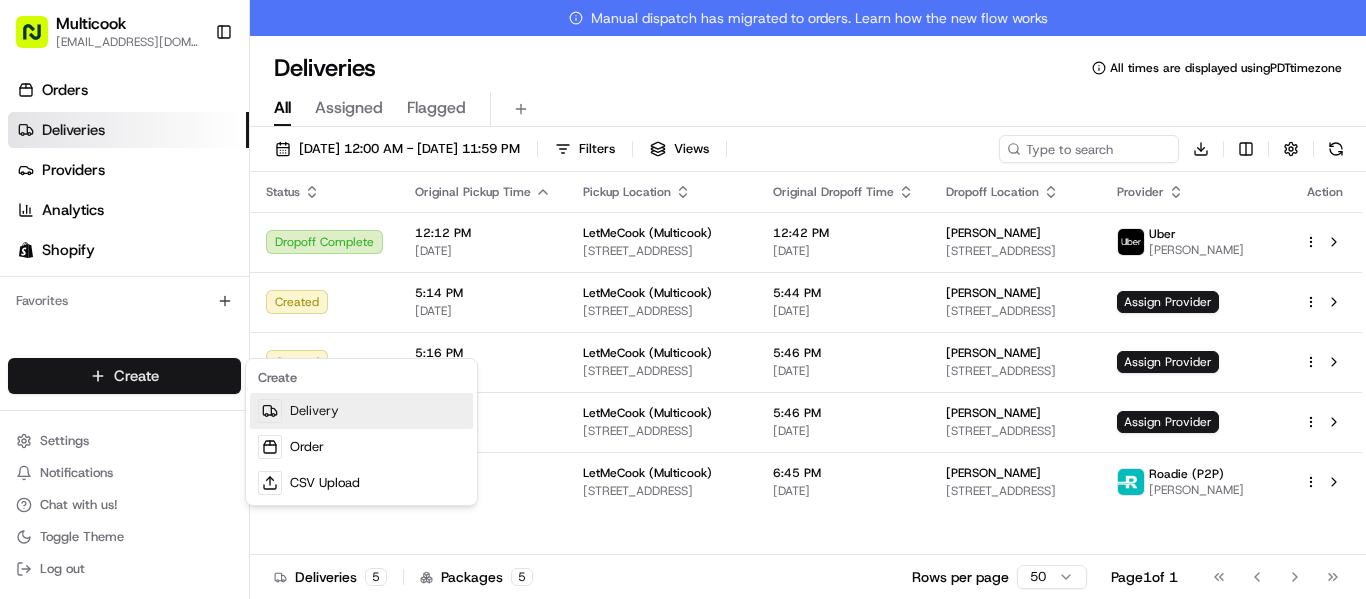 click on "Delivery" at bounding box center [361, 411] 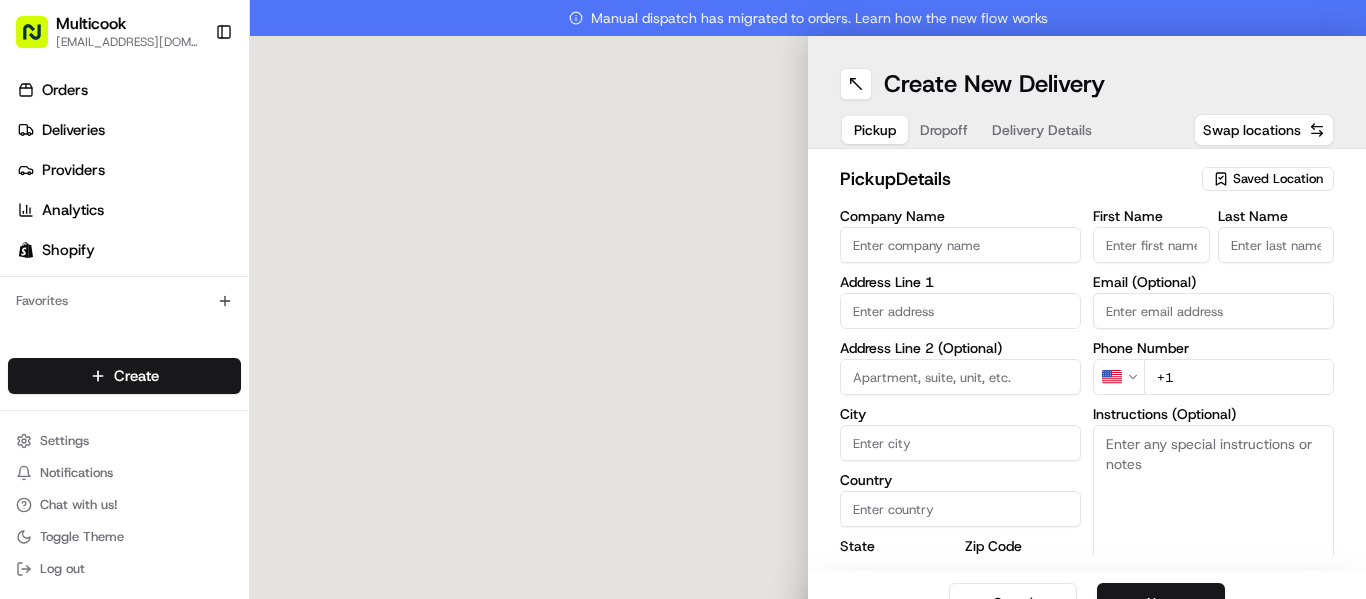 scroll, scrollTop: 0, scrollLeft: 0, axis: both 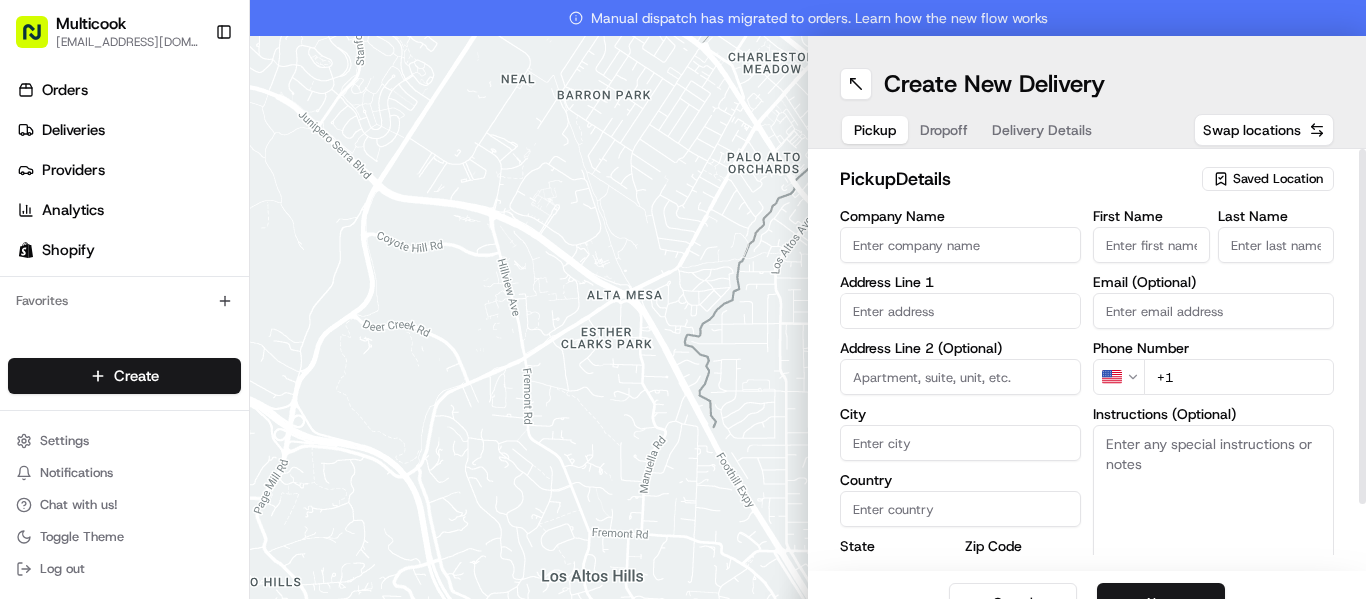 click on "Saved Location" at bounding box center [1278, 179] 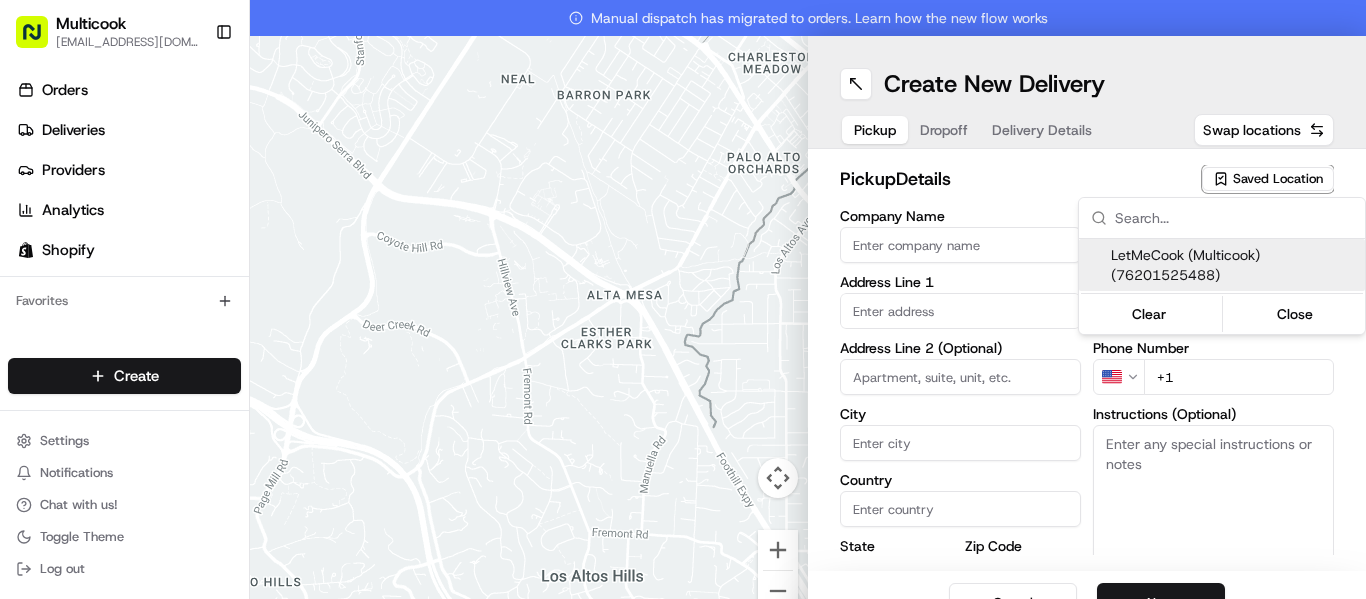 click on "LetMeCook (Multicook) (76201525488)" at bounding box center [1234, 265] 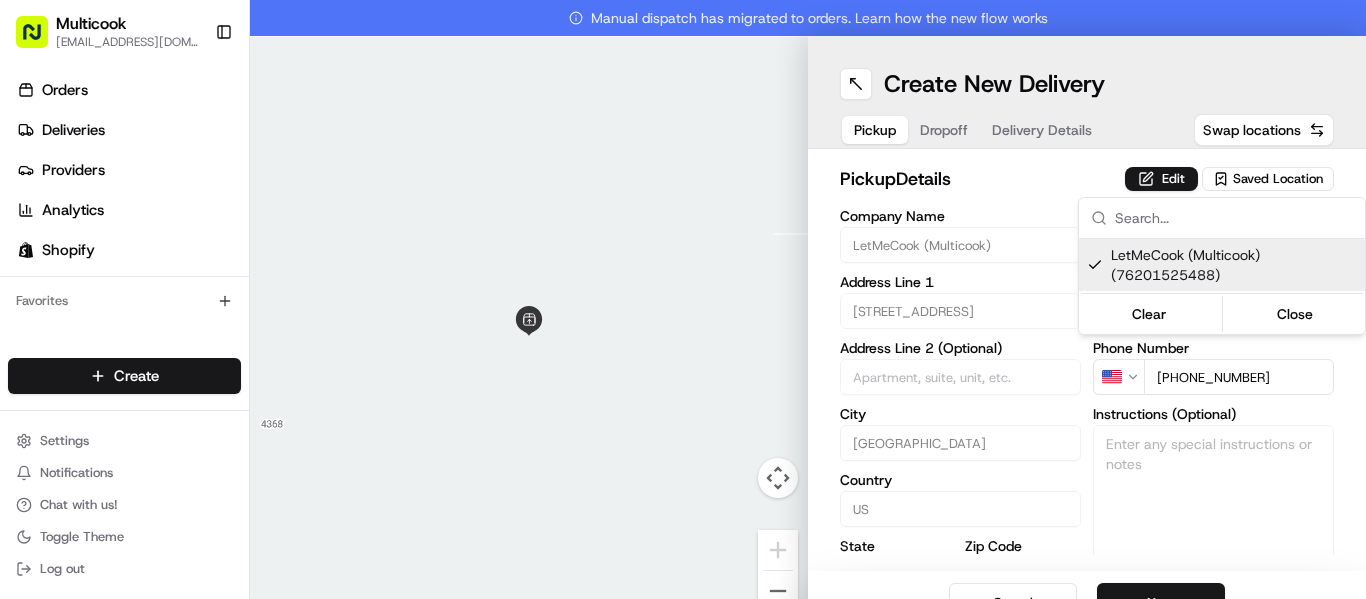 click on "Multicook [EMAIL_ADDRESS][DOMAIN_NAME] Toggle Sidebar Orders Deliveries Providers Analytics Shopify Favorites Main Menu Members & Organization Organization Users Roles Preferences Customization Tracking Orchestration Automations Dispatch Strategy Locations Pickup Locations Dropoff Locations Billing Billing Refund Requests Integrations Notification Triggers Webhooks API Keys Request Logs Create Settings Notifications Chat with us! Toggle Theme Log out  Manual dispatch has migrated to orders. Learn how the new flow works To navigate the map with touch gestures double-tap and hold your finger on the map, then drag the map. ← Move left → Move right ↑ Move up ↓ Move down + Zoom in - Zoom out Home Jump left by 75% End Jump right by 75% Page Up Jump up by 75% Page Down Jump down by 75% Keyboard shortcuts Map Data Map data ©2025 Google Map data ©2025 Google 2 m  Click to toggle between metric and imperial units Terms Report a map error Create New Delivery Pickup Dropoff Delivery Details Swap locations" at bounding box center (683, 299) 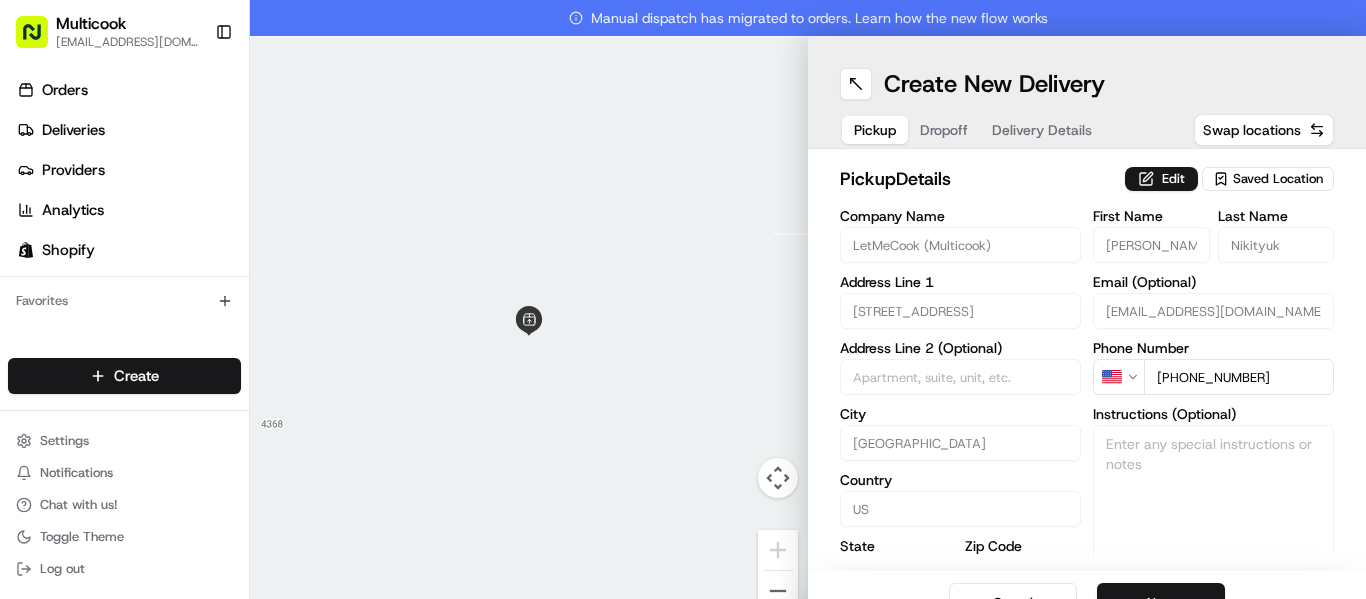 click on "Dropoff" at bounding box center (944, 130) 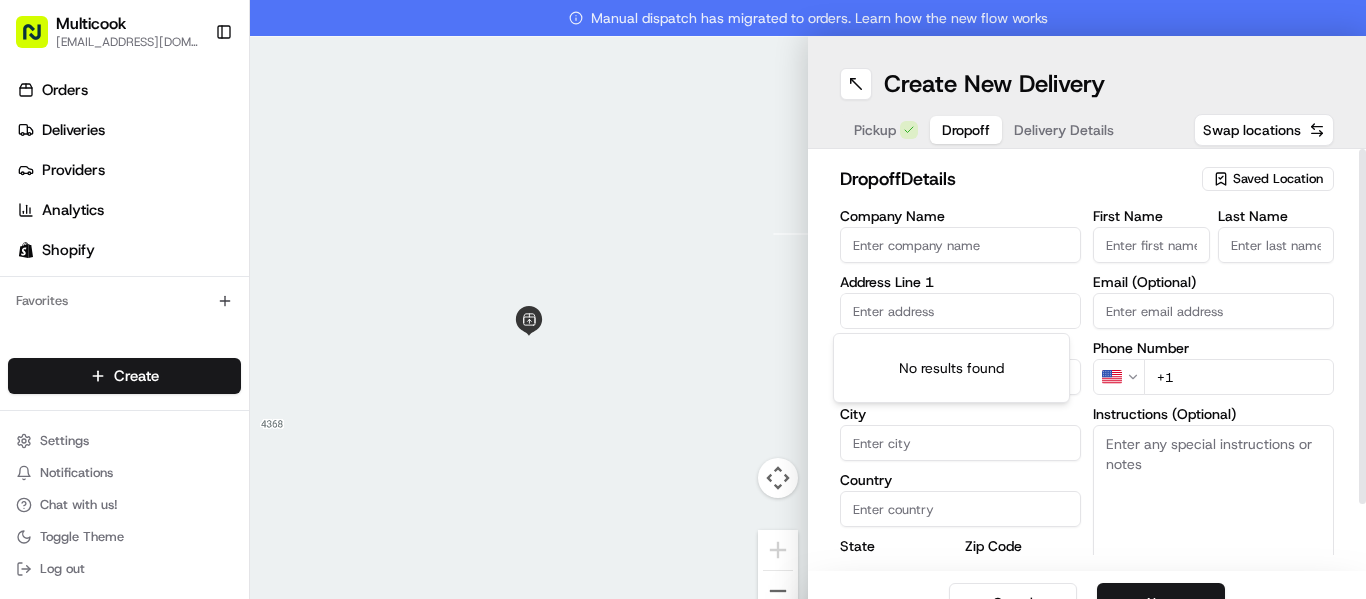 click at bounding box center [960, 311] 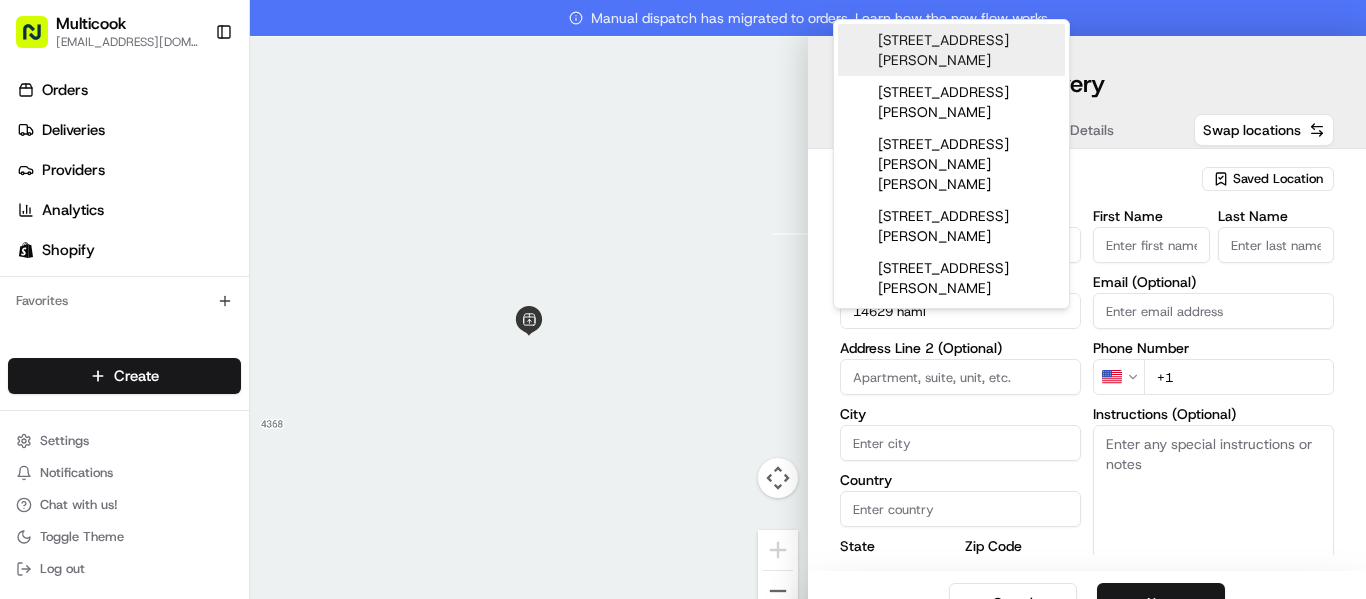 click on "[STREET_ADDRESS][PERSON_NAME]" at bounding box center [951, 50] 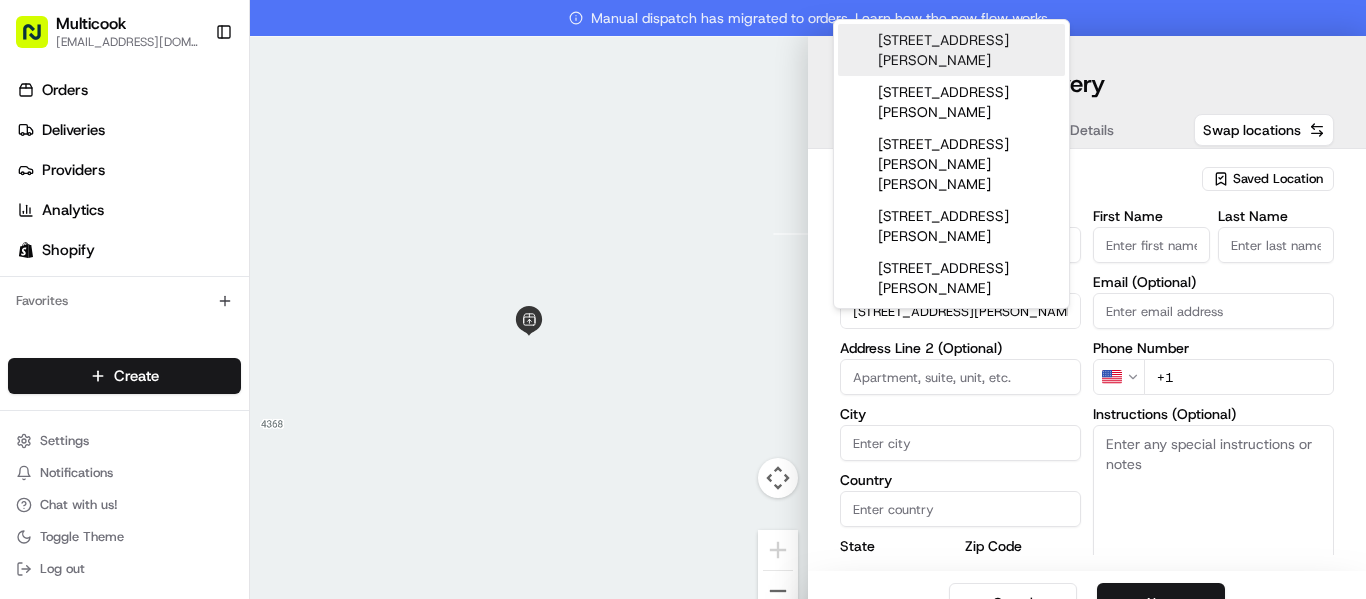 type on "[STREET_ADDRESS][PERSON_NAME]" 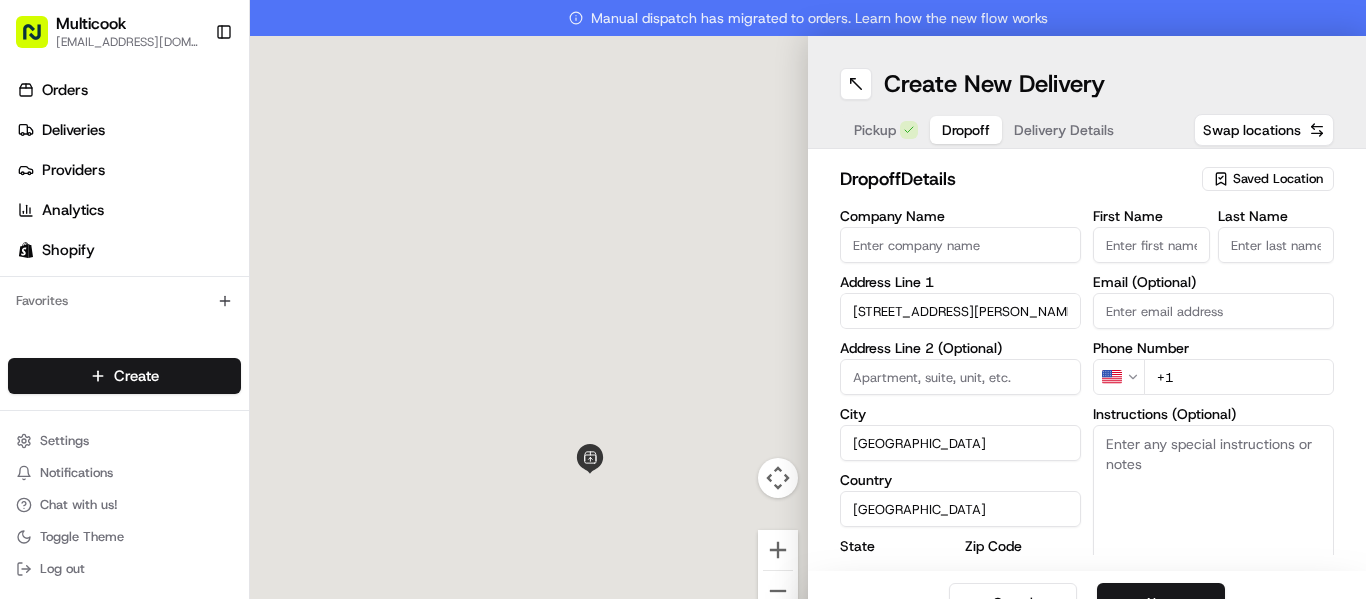 type on "[STREET_ADDRESS][PERSON_NAME]" 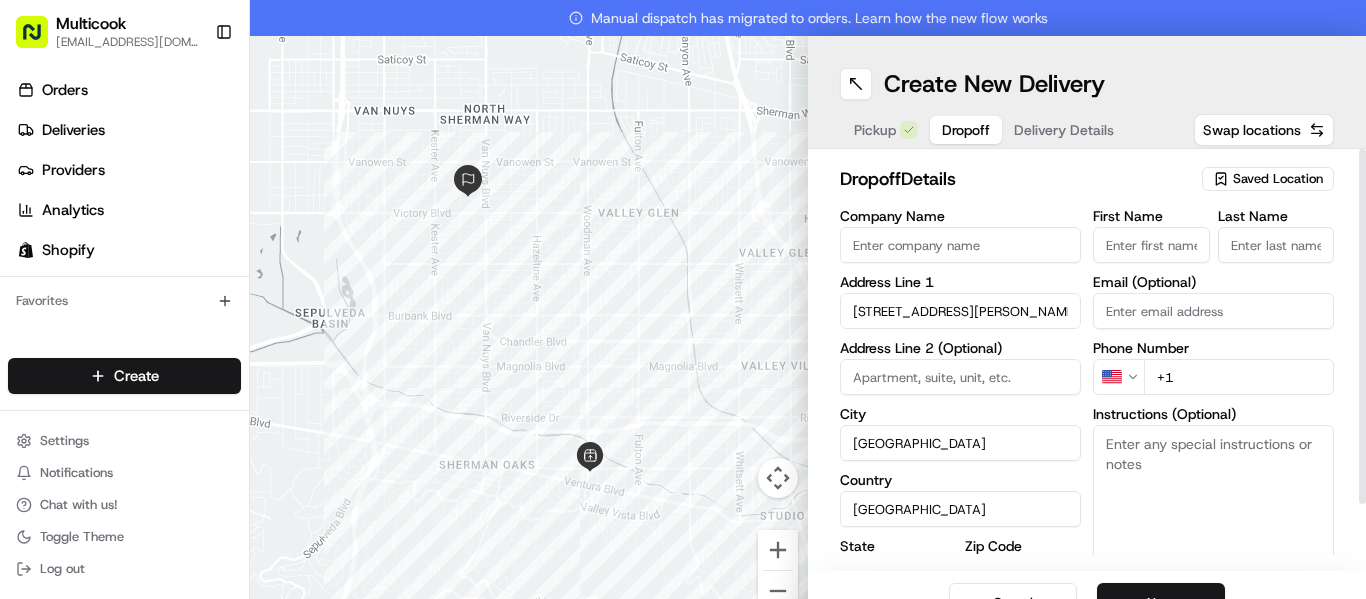 click on "+1" at bounding box center [1239, 377] 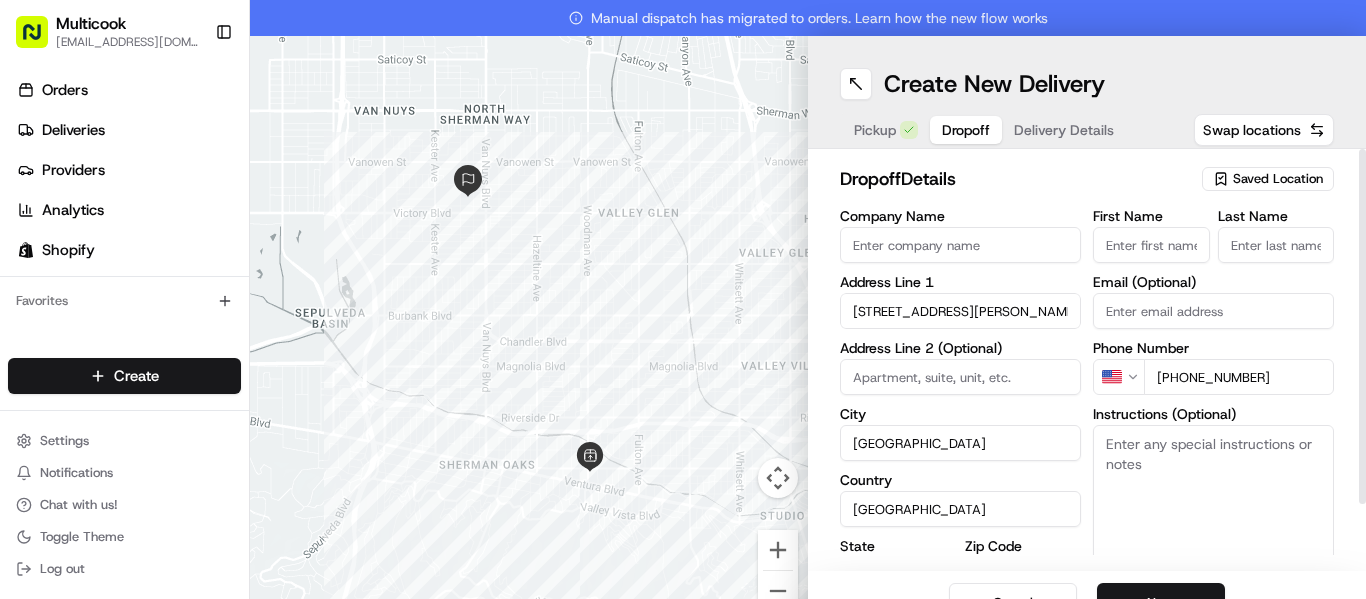 type on "[PHONE_NUMBER]" 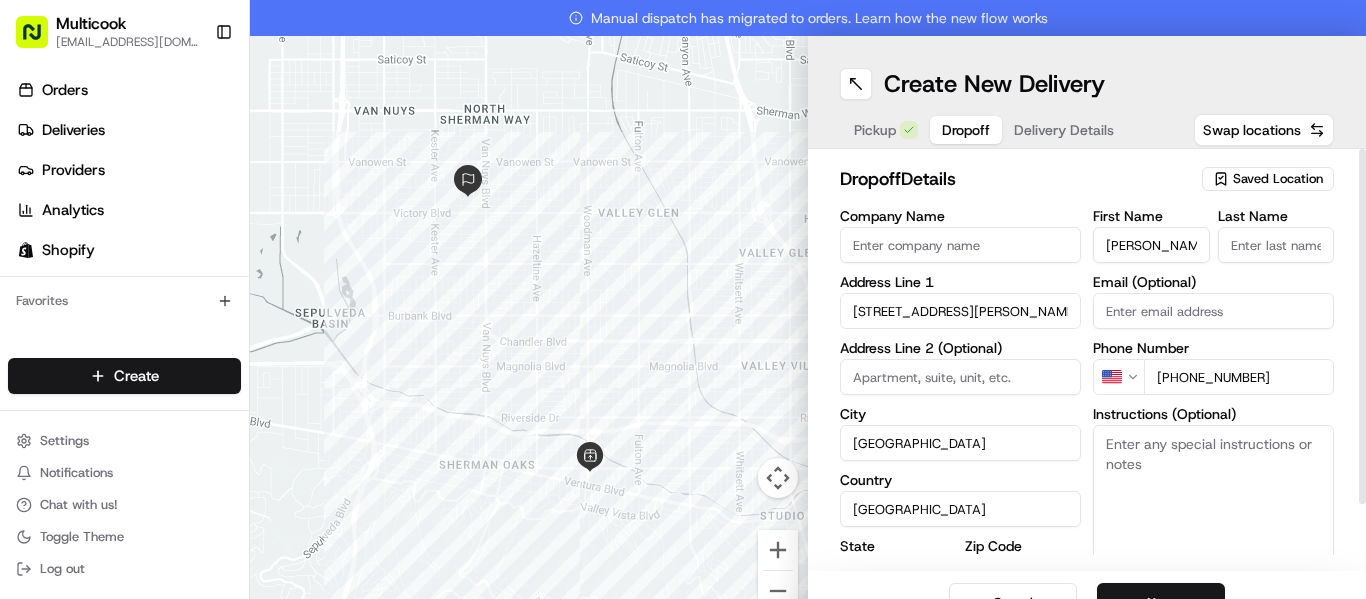 type on "[PERSON_NAME]" 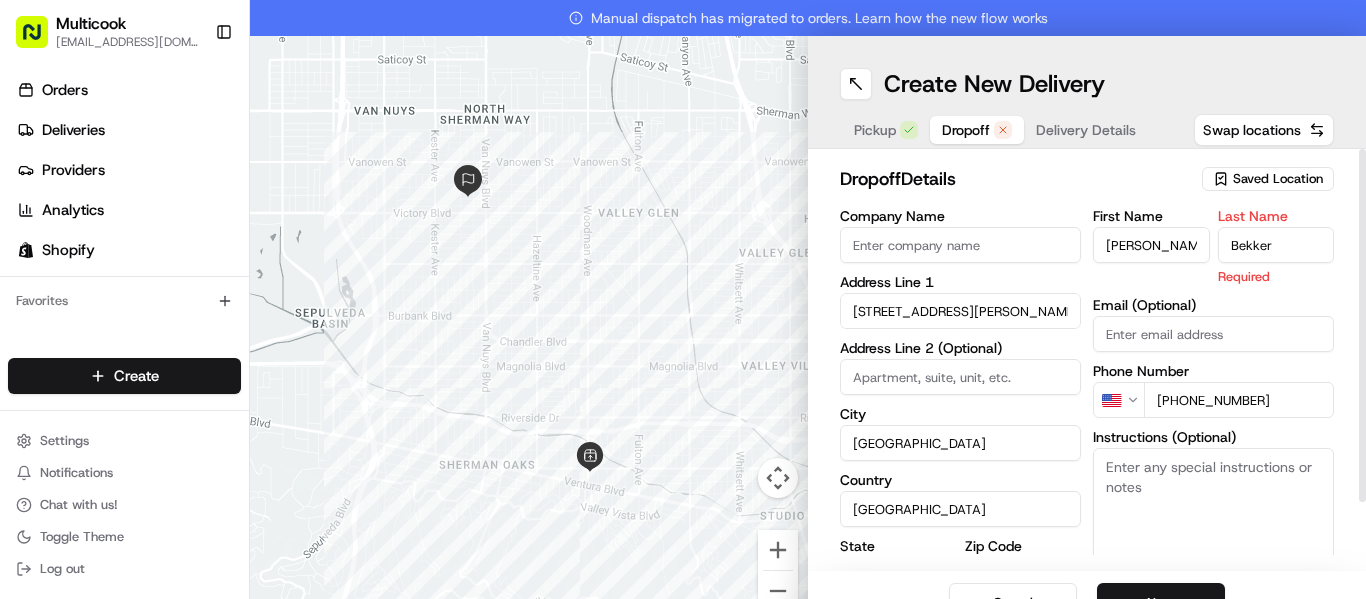type on "[PERSON_NAME]" 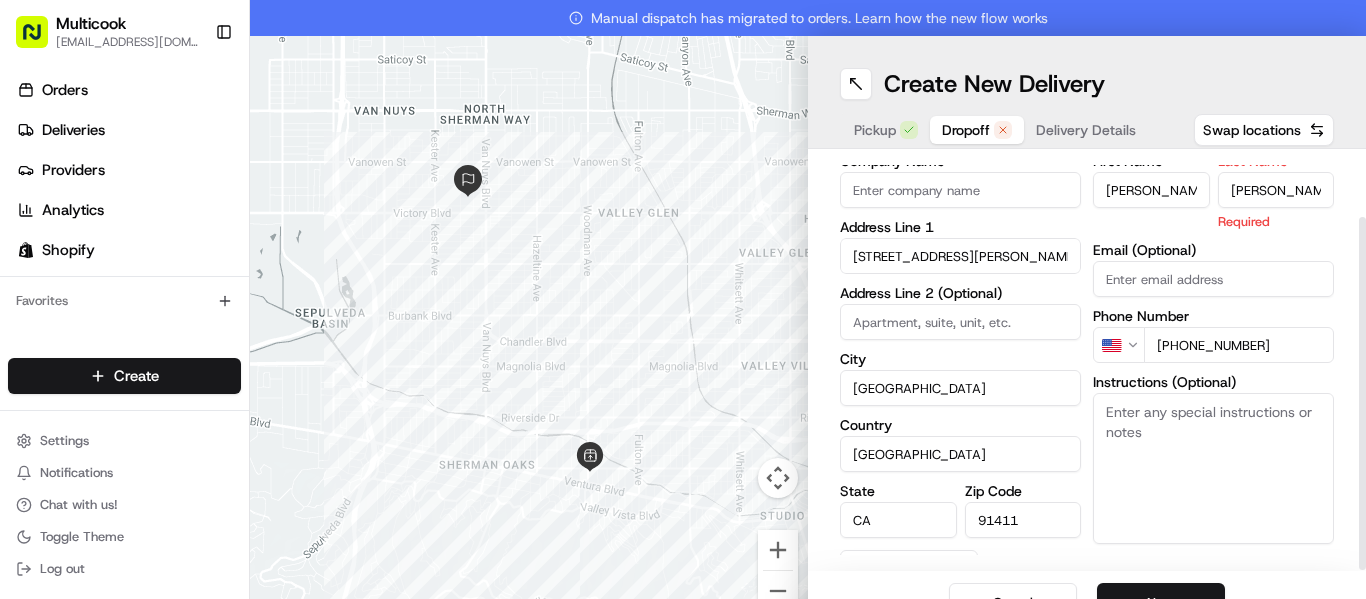 scroll, scrollTop: 76, scrollLeft: 0, axis: vertical 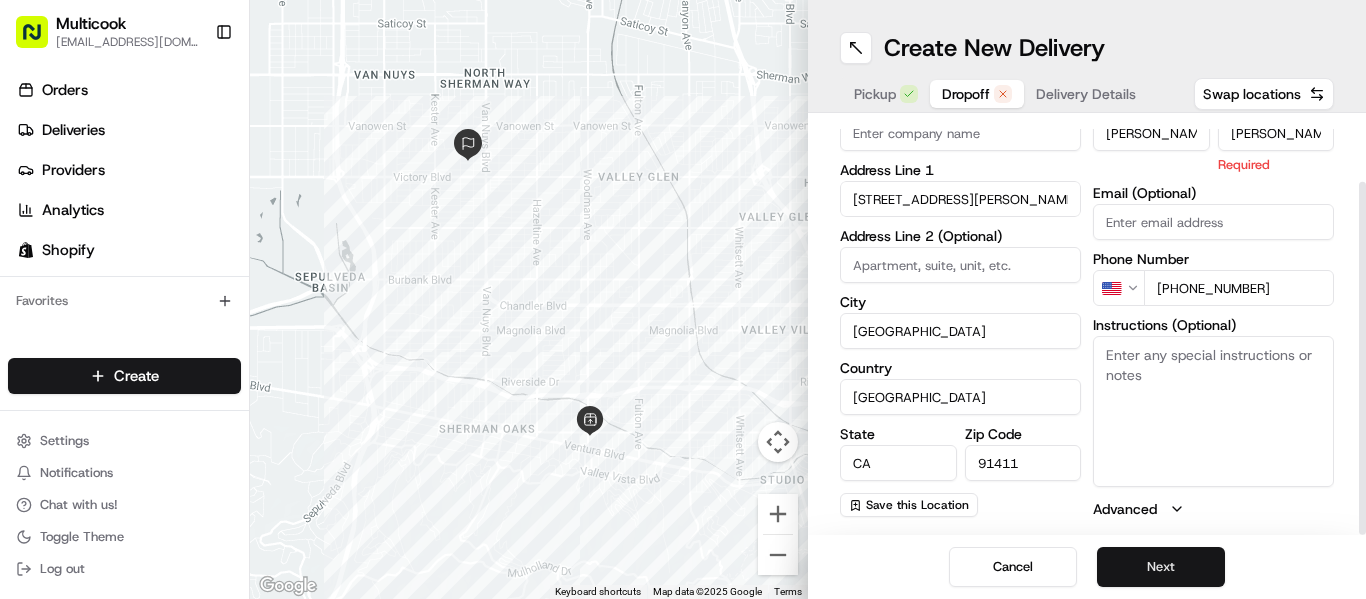 click on "Next" at bounding box center (1161, 567) 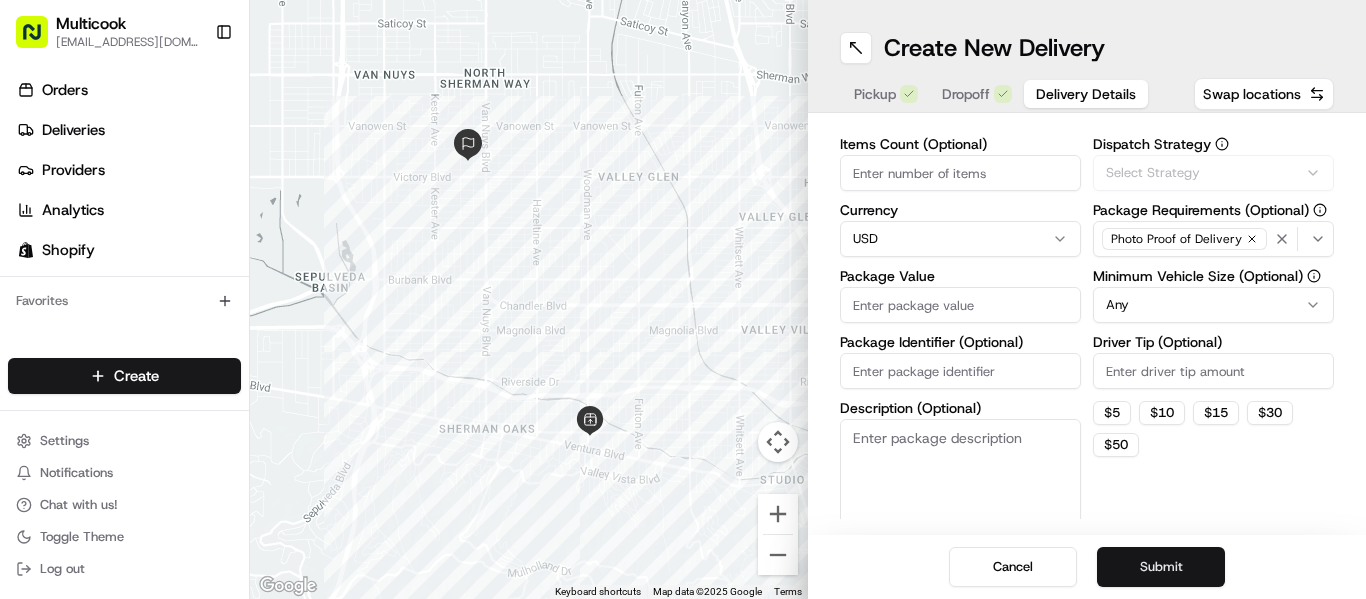 scroll, scrollTop: 74, scrollLeft: 0, axis: vertical 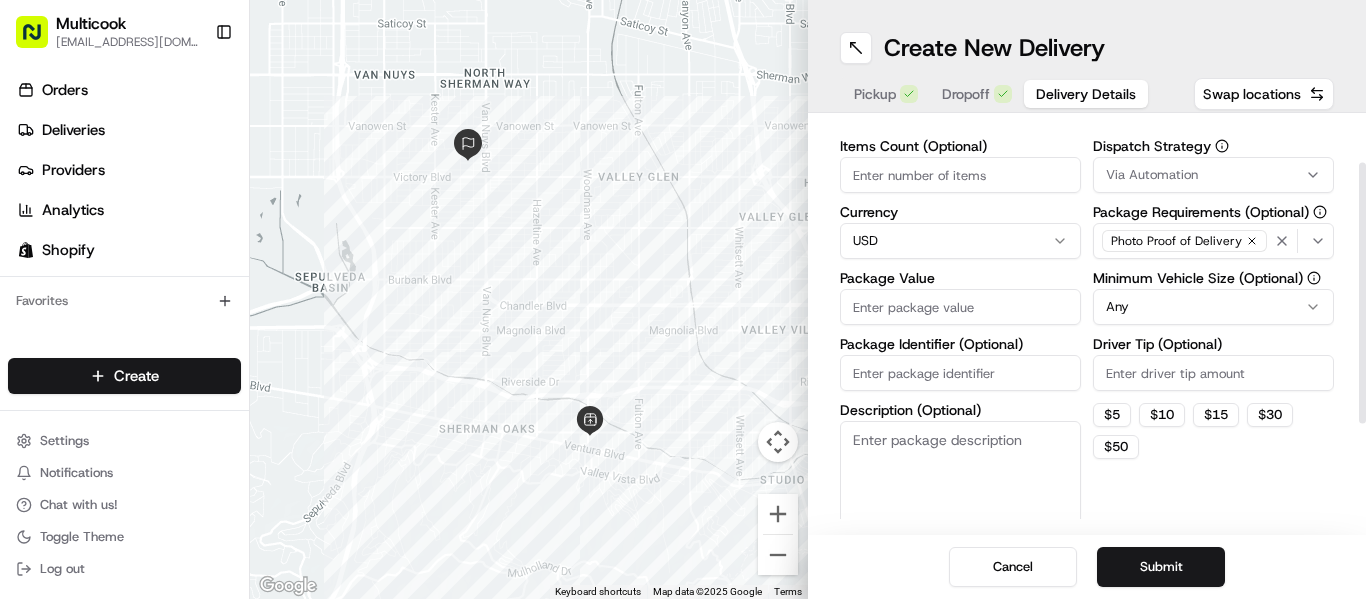 click on "Items Count (Optional)" at bounding box center (960, 175) 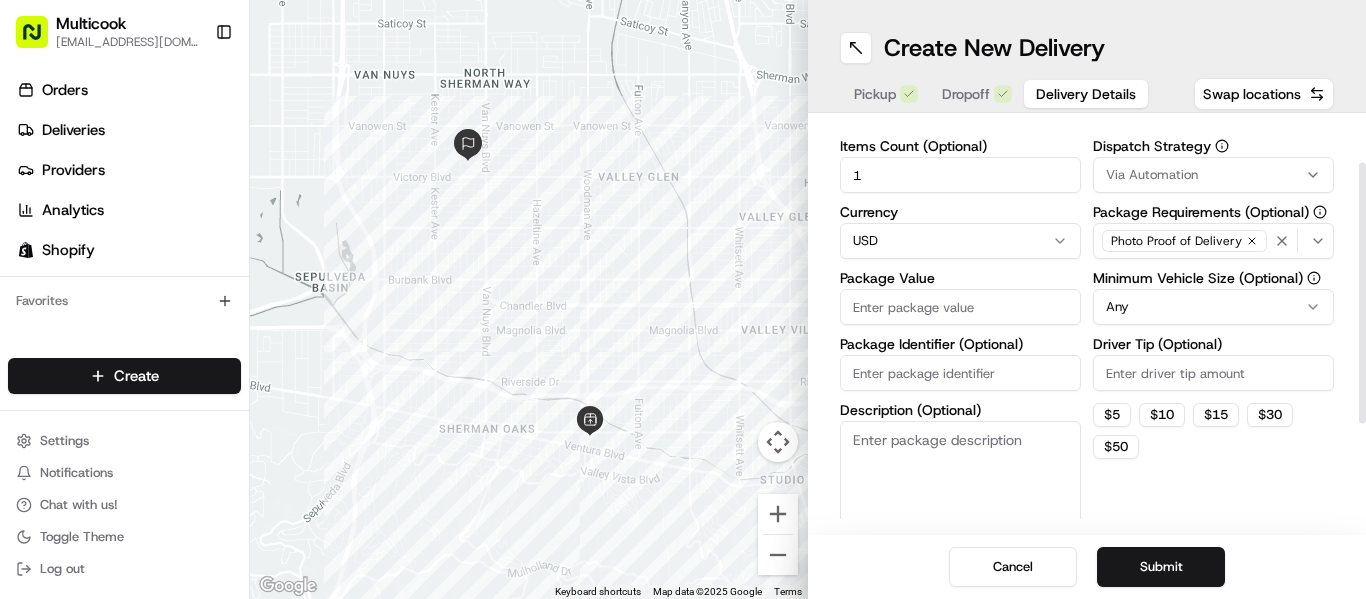 type on "1" 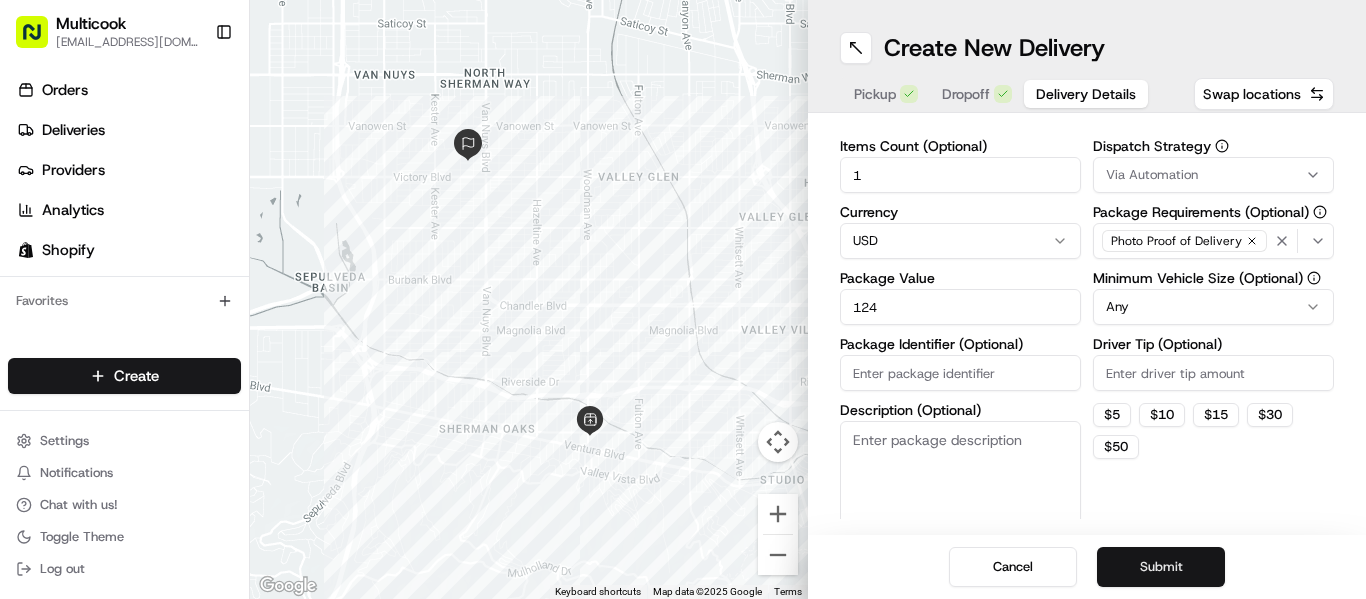 type on "124" 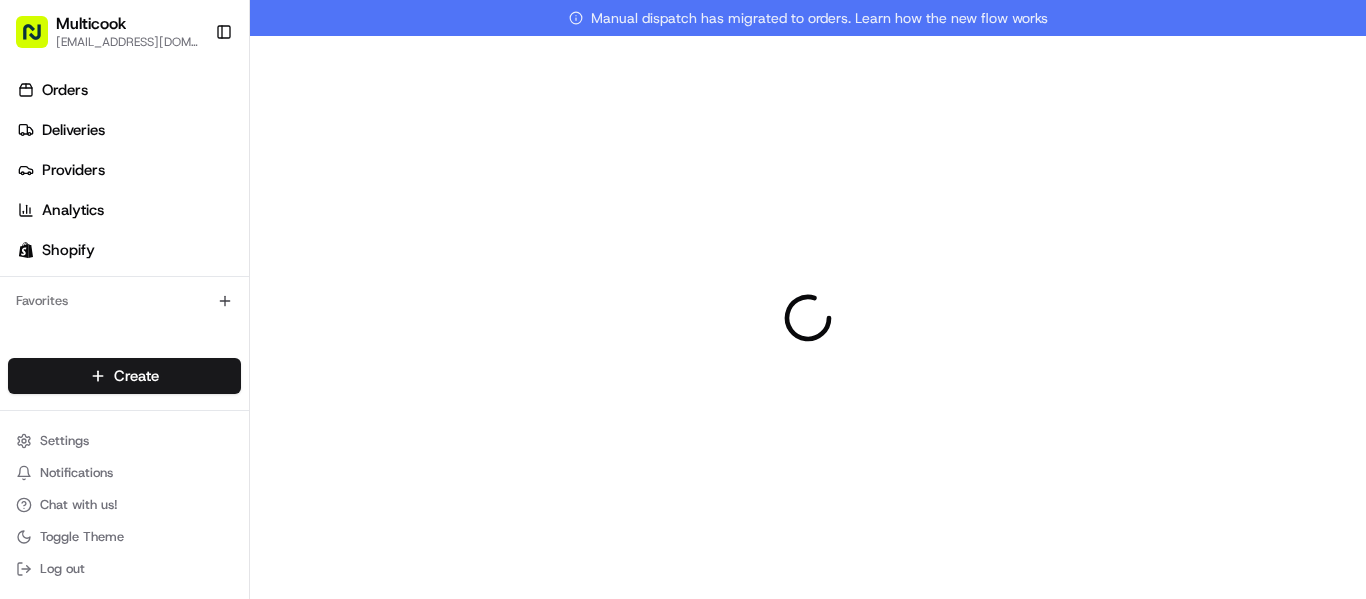 scroll, scrollTop: 0, scrollLeft: 0, axis: both 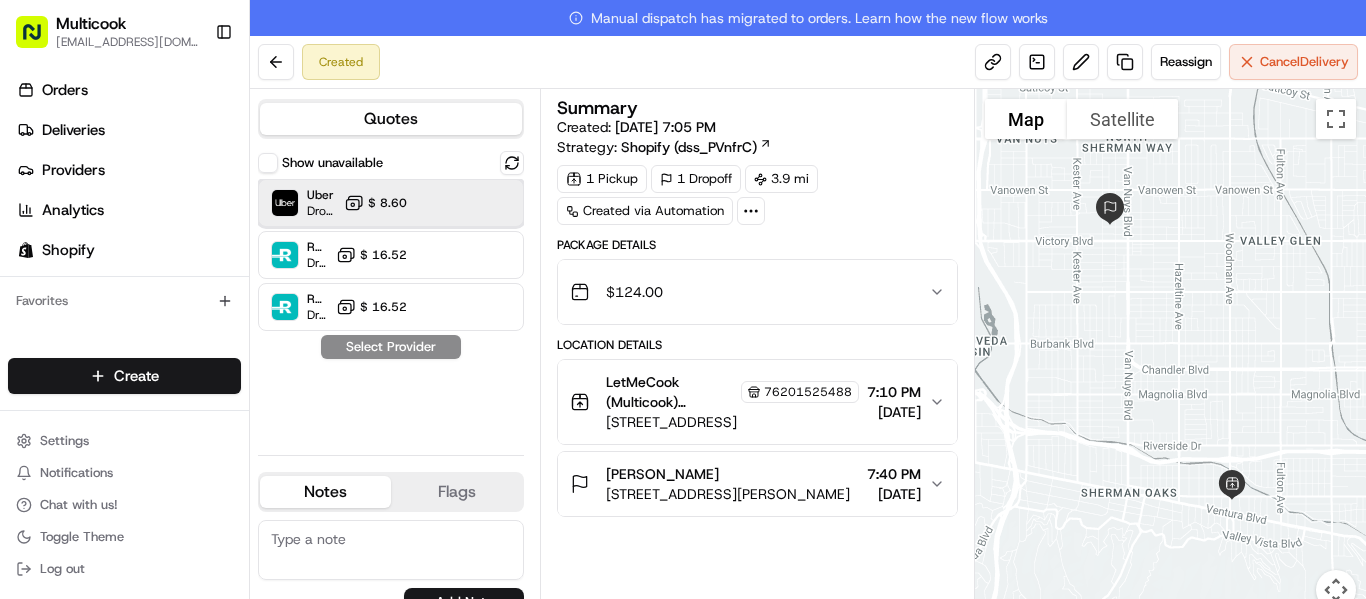 click at bounding box center (463, 203) 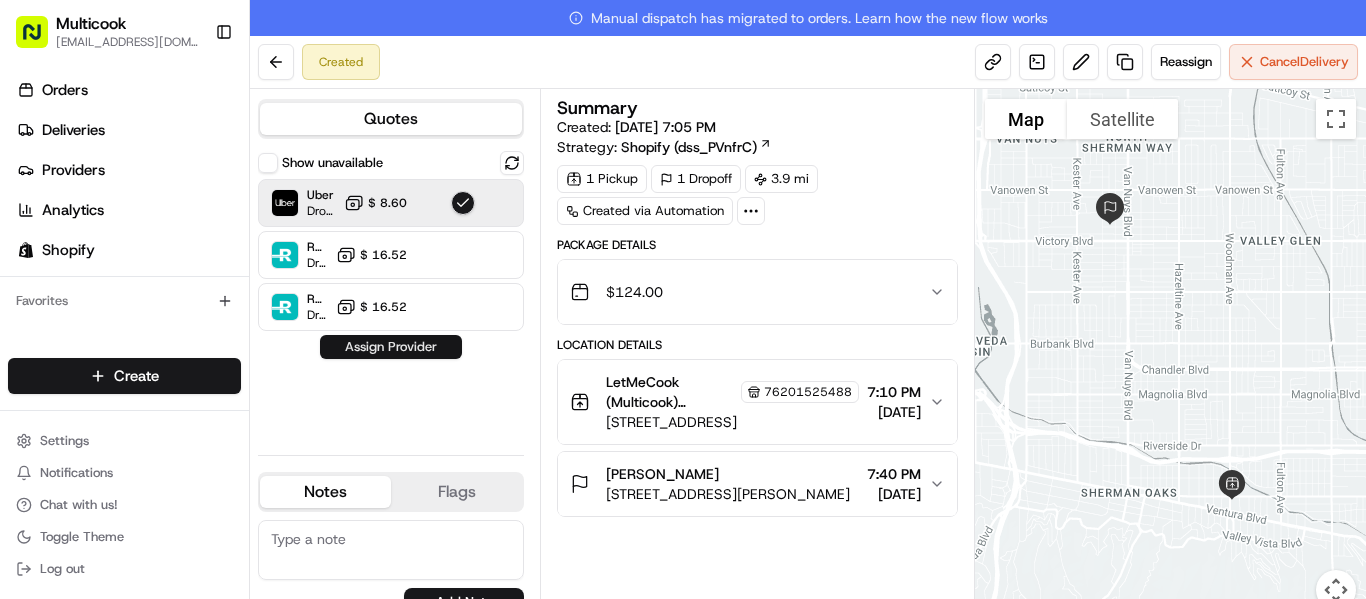 click on "Assign Provider" at bounding box center (391, 347) 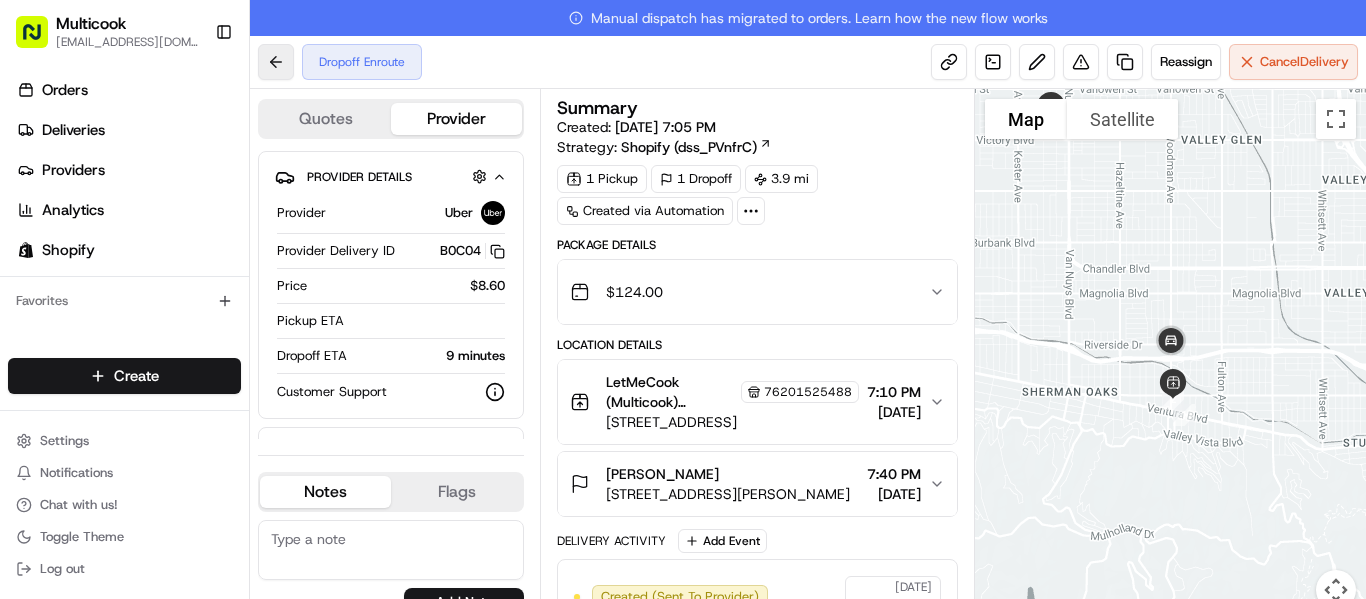 click at bounding box center (276, 62) 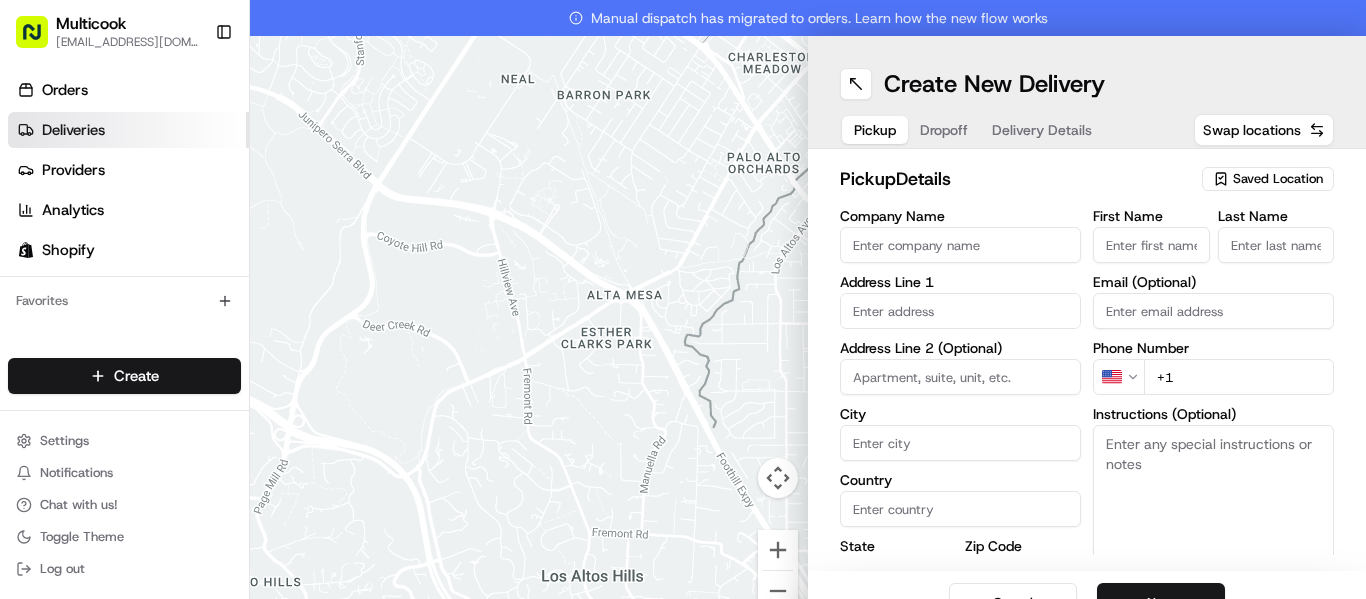 click on "Deliveries" at bounding box center (73, 130) 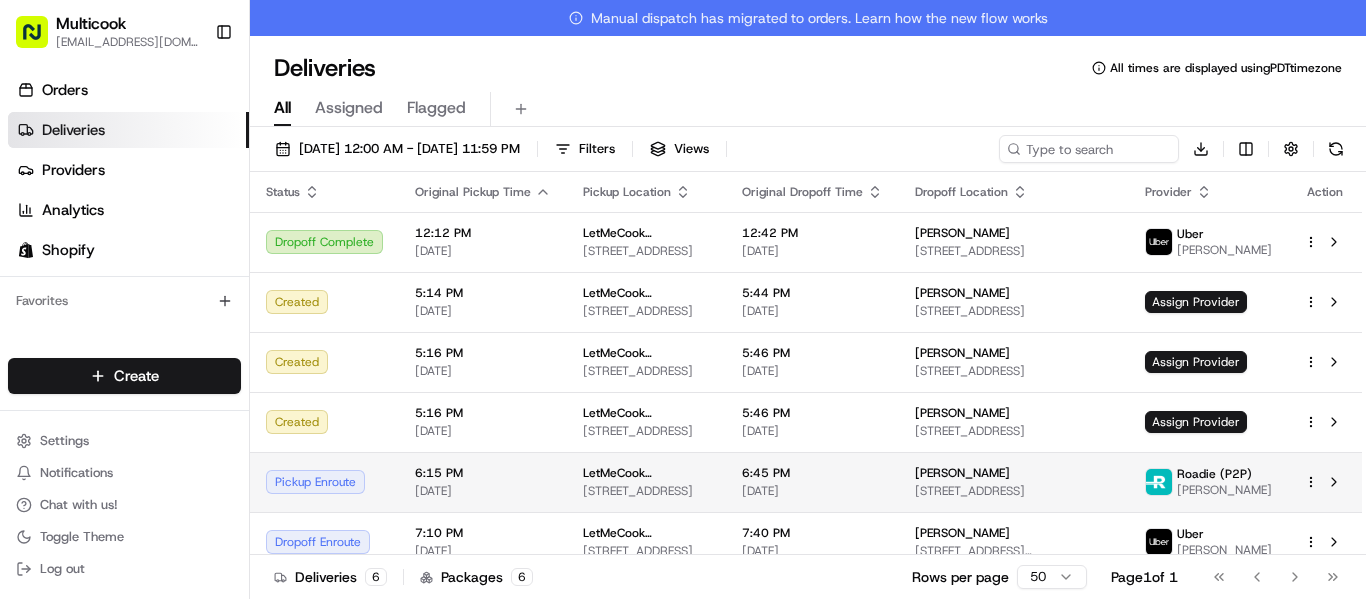 click on "LetMeCook (Multicook)" at bounding box center (646, 473) 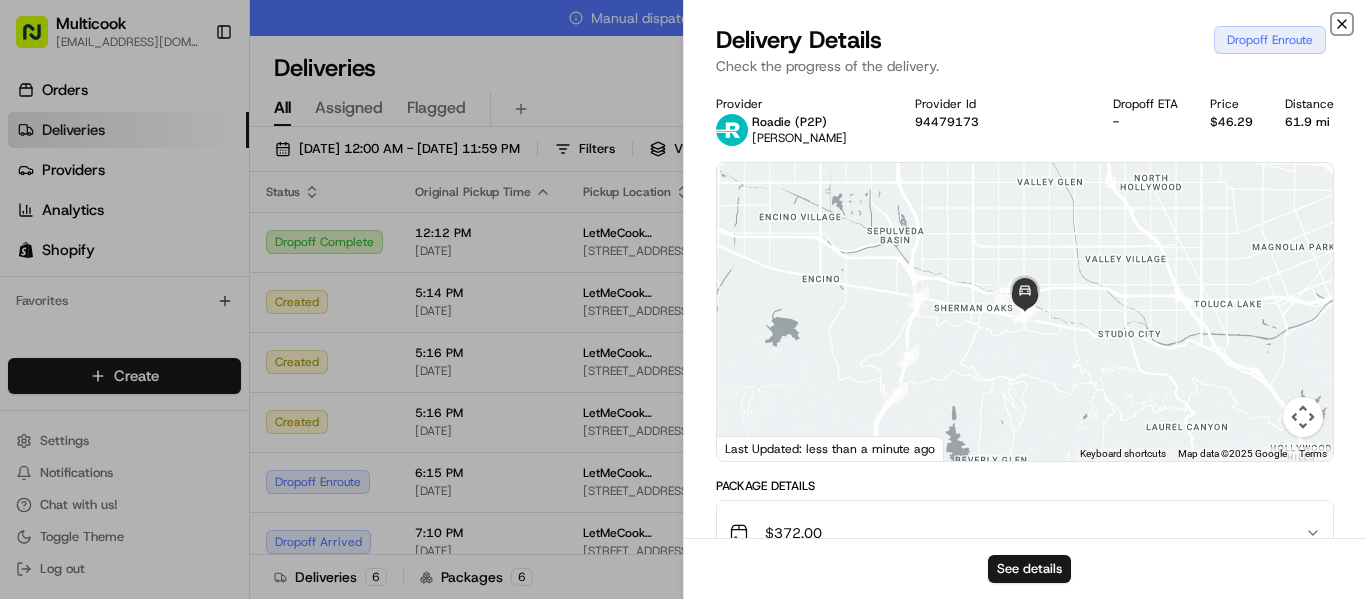 click 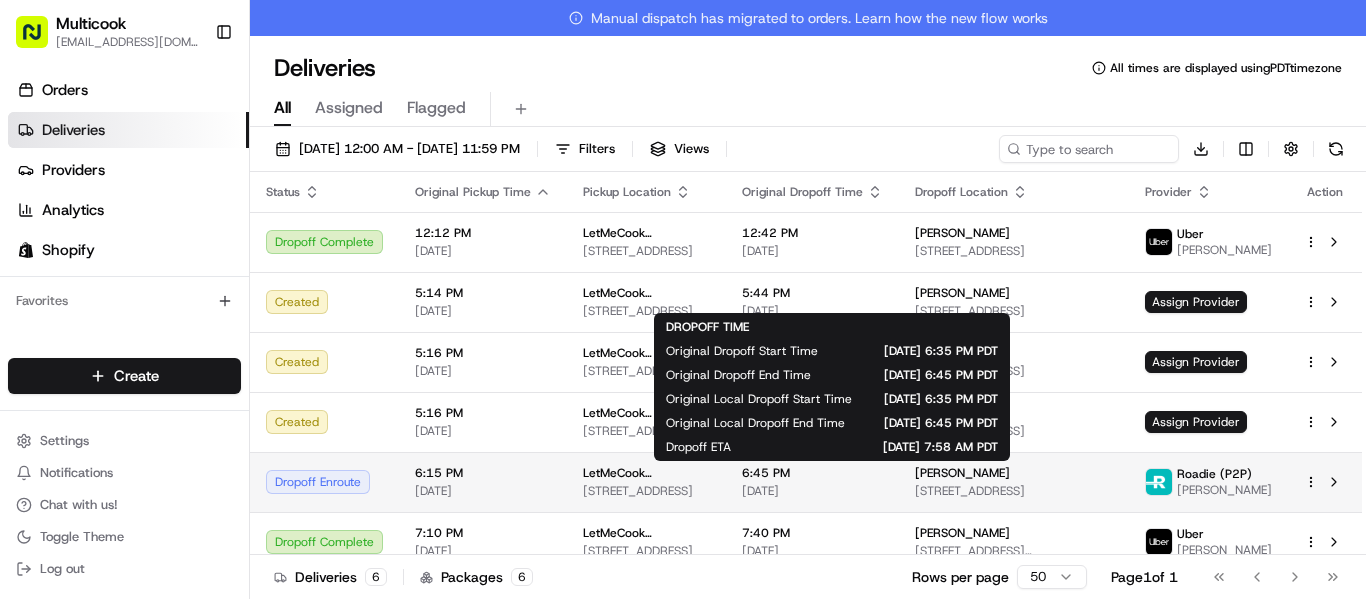click on "[DATE]" at bounding box center (812, 491) 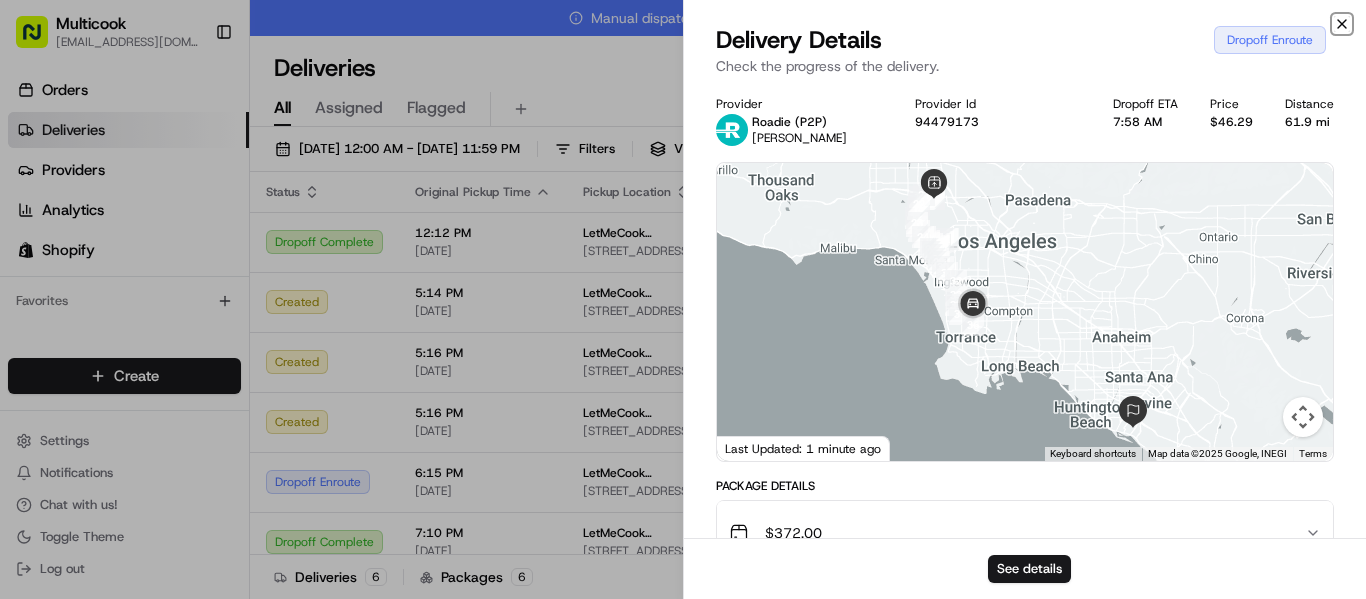 click 